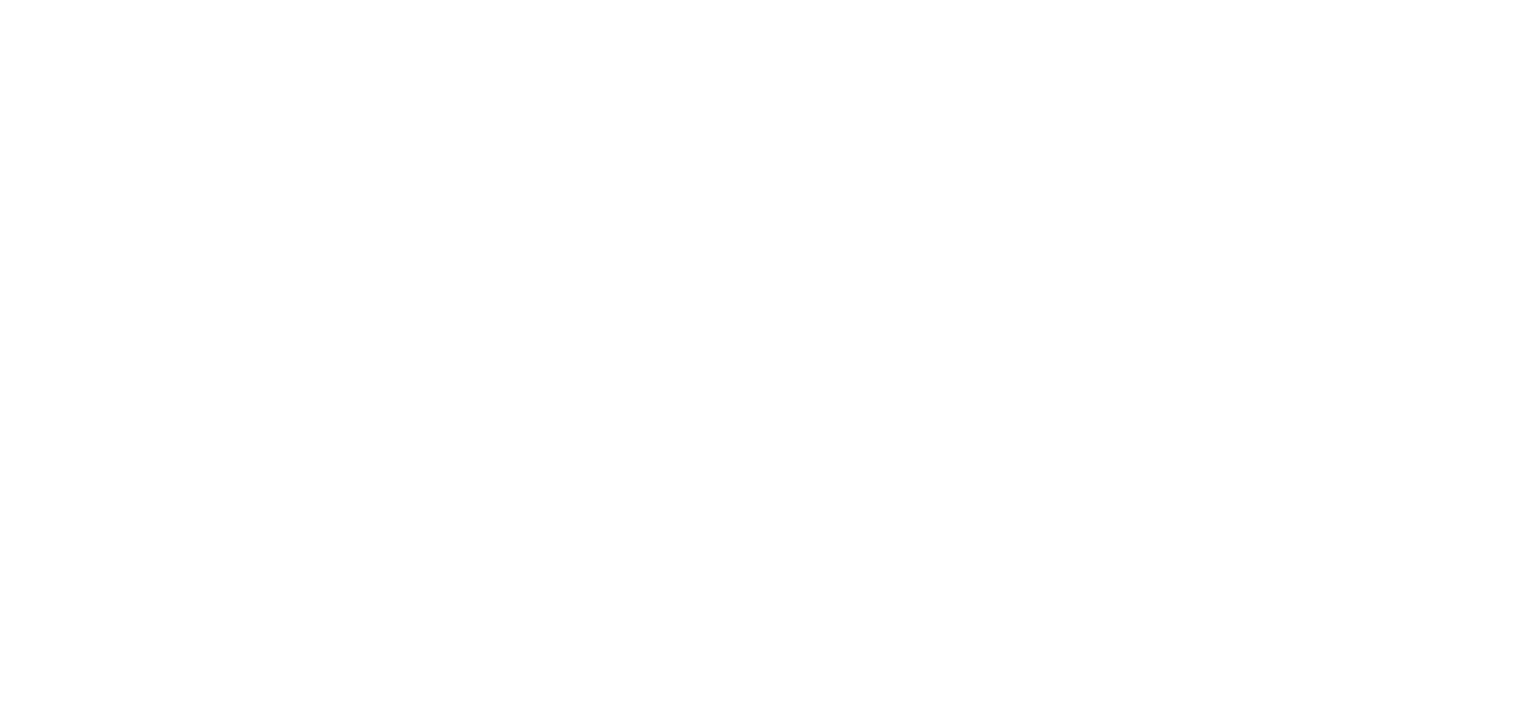 scroll, scrollTop: 0, scrollLeft: 0, axis: both 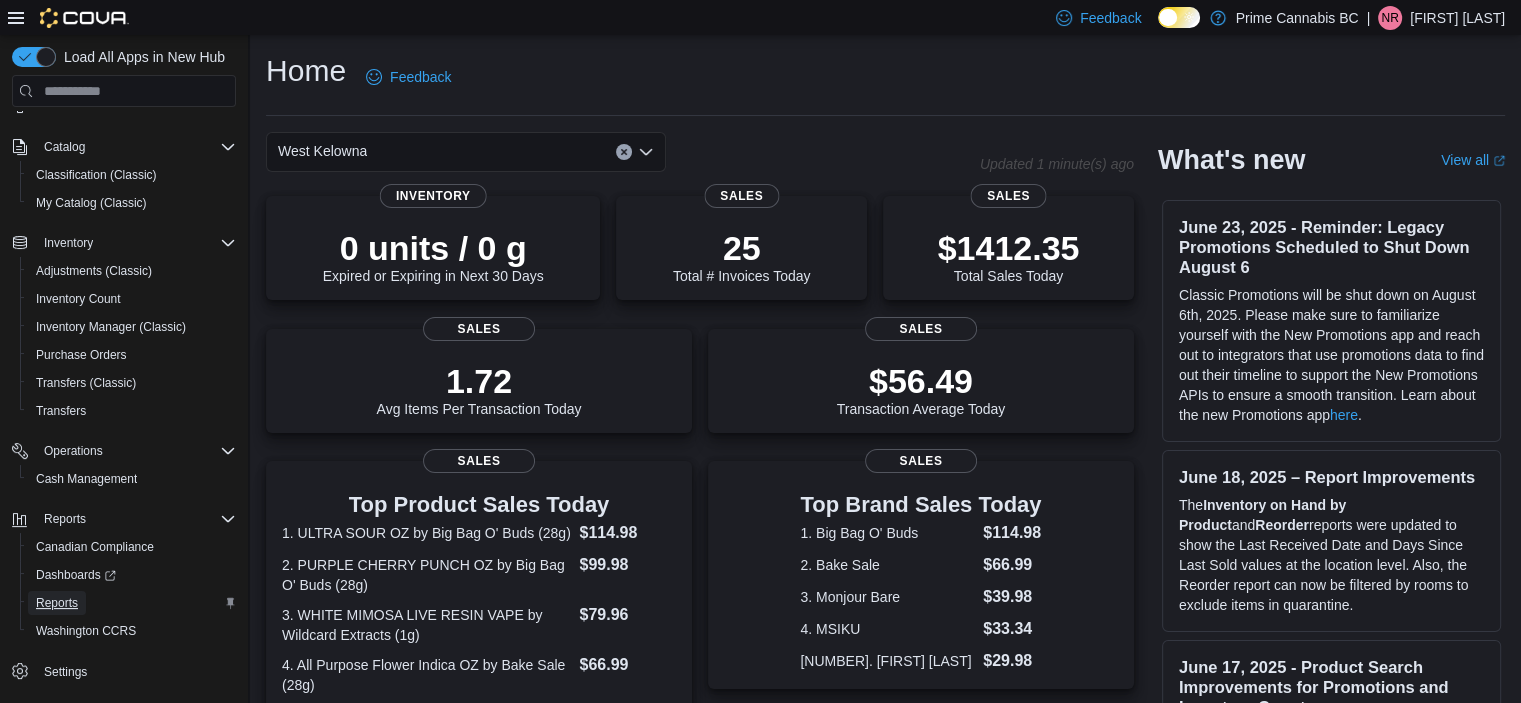 click on "Reports" at bounding box center (57, 603) 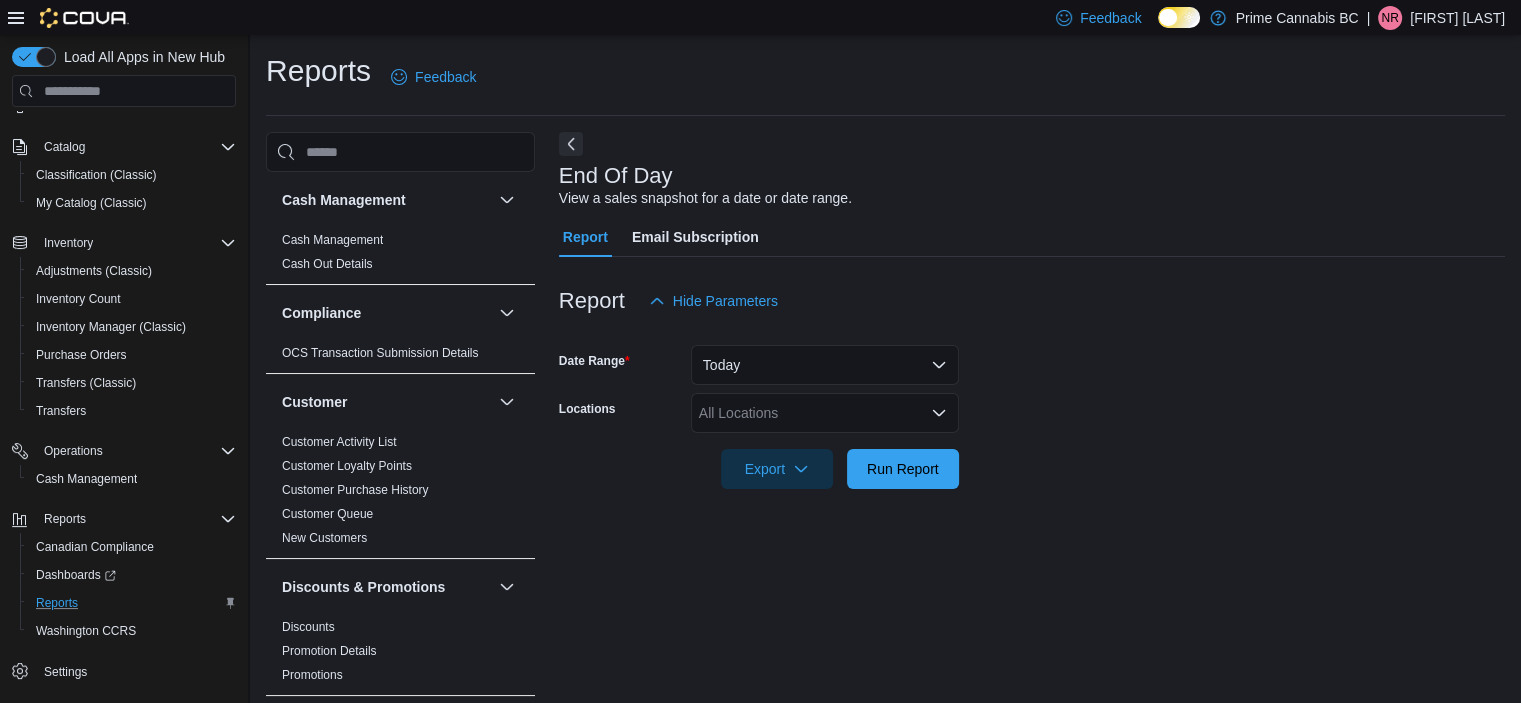 scroll, scrollTop: 12, scrollLeft: 0, axis: vertical 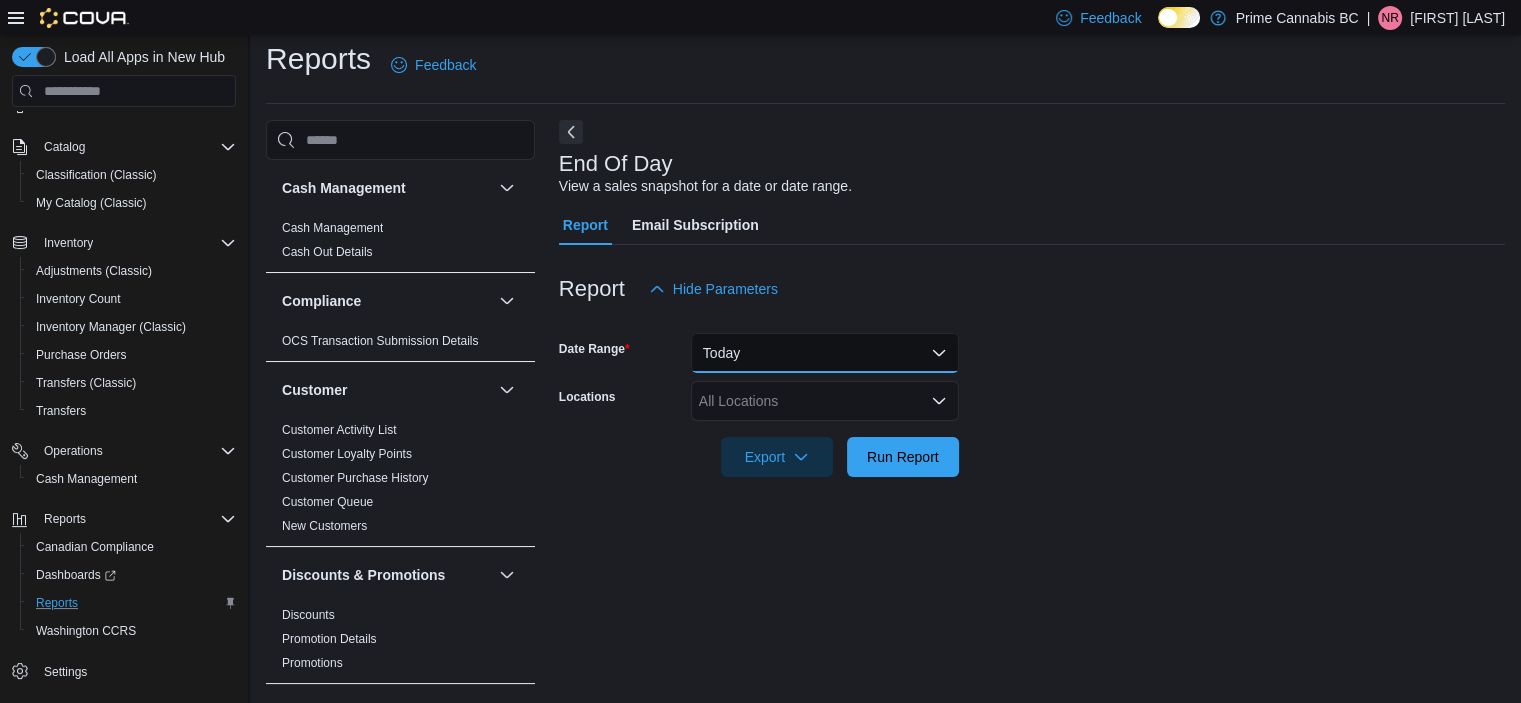 click on "Today" at bounding box center [825, 353] 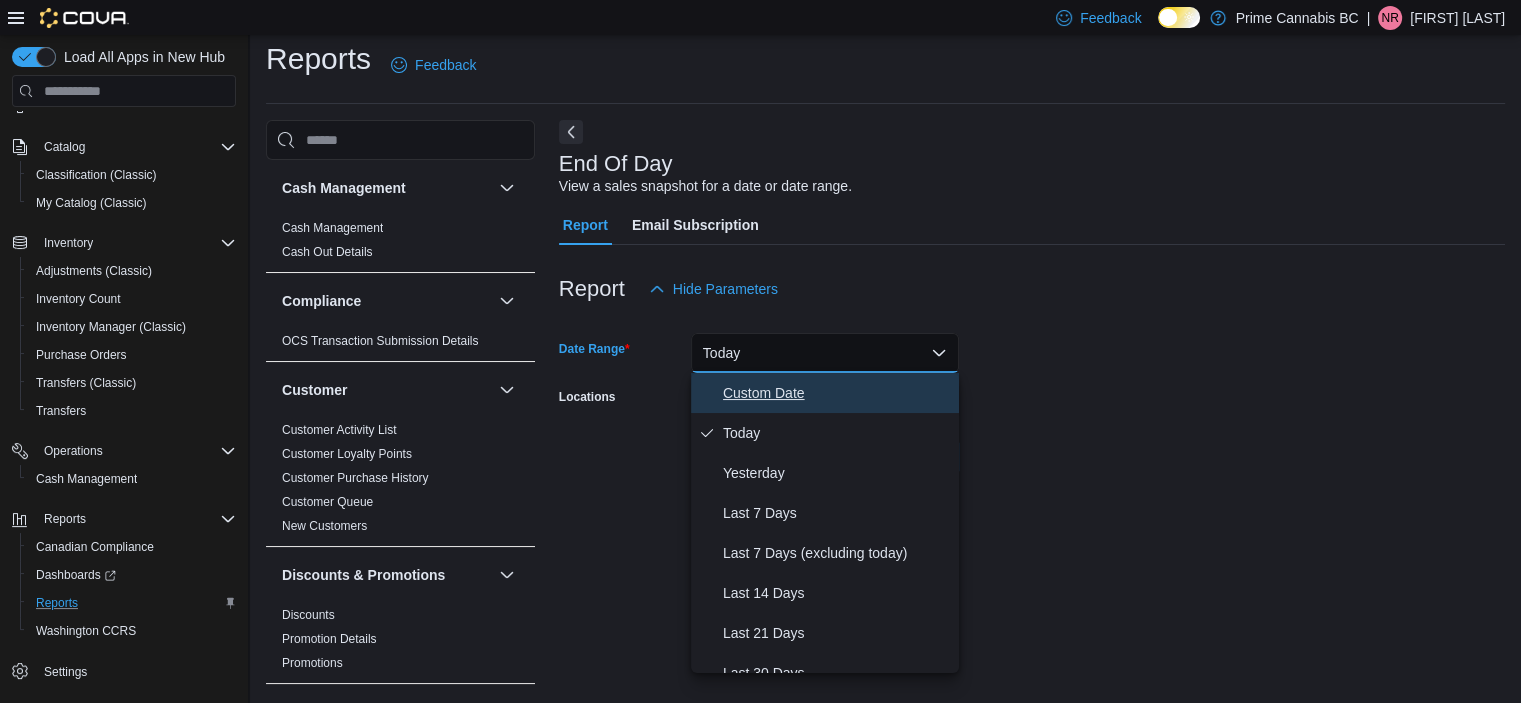 click on "Custom Date" at bounding box center [837, 393] 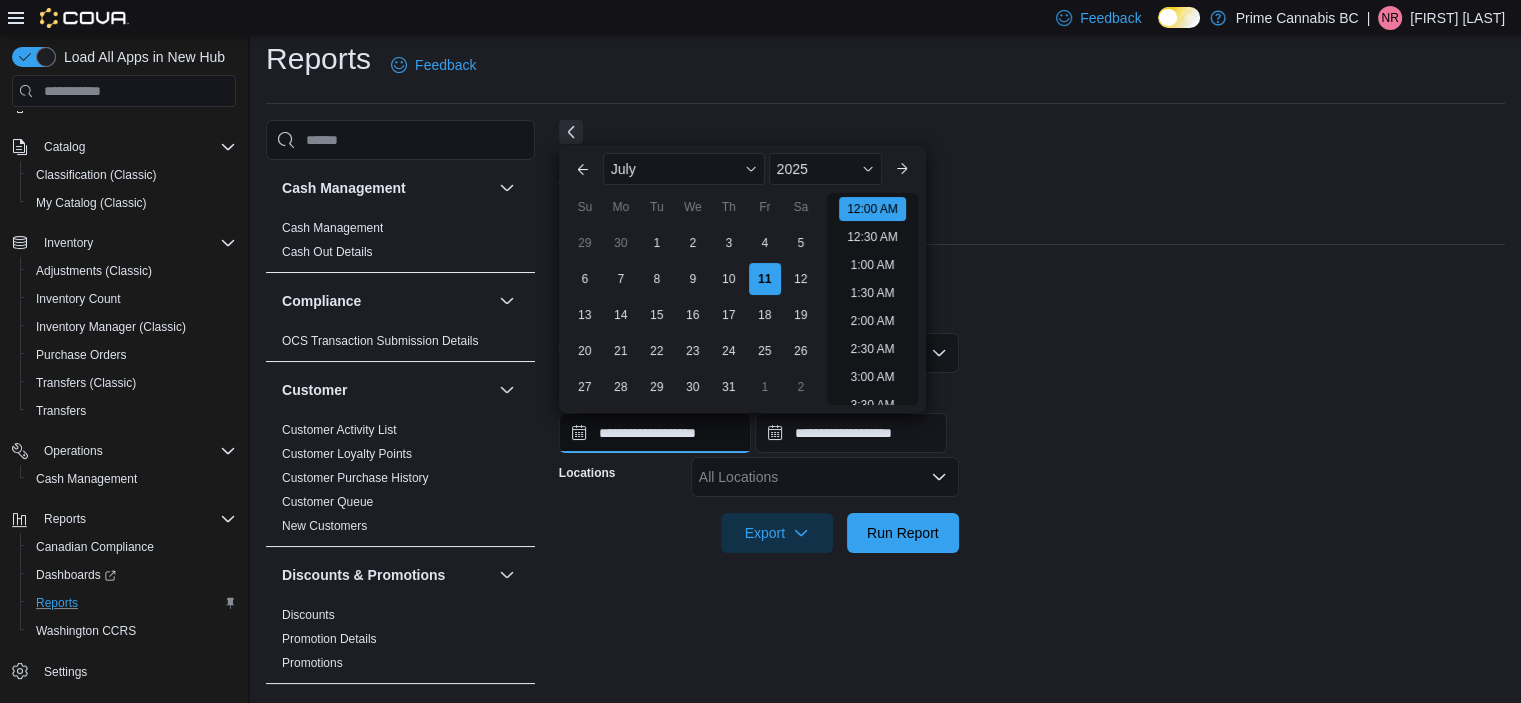 click on "**********" at bounding box center [655, 433] 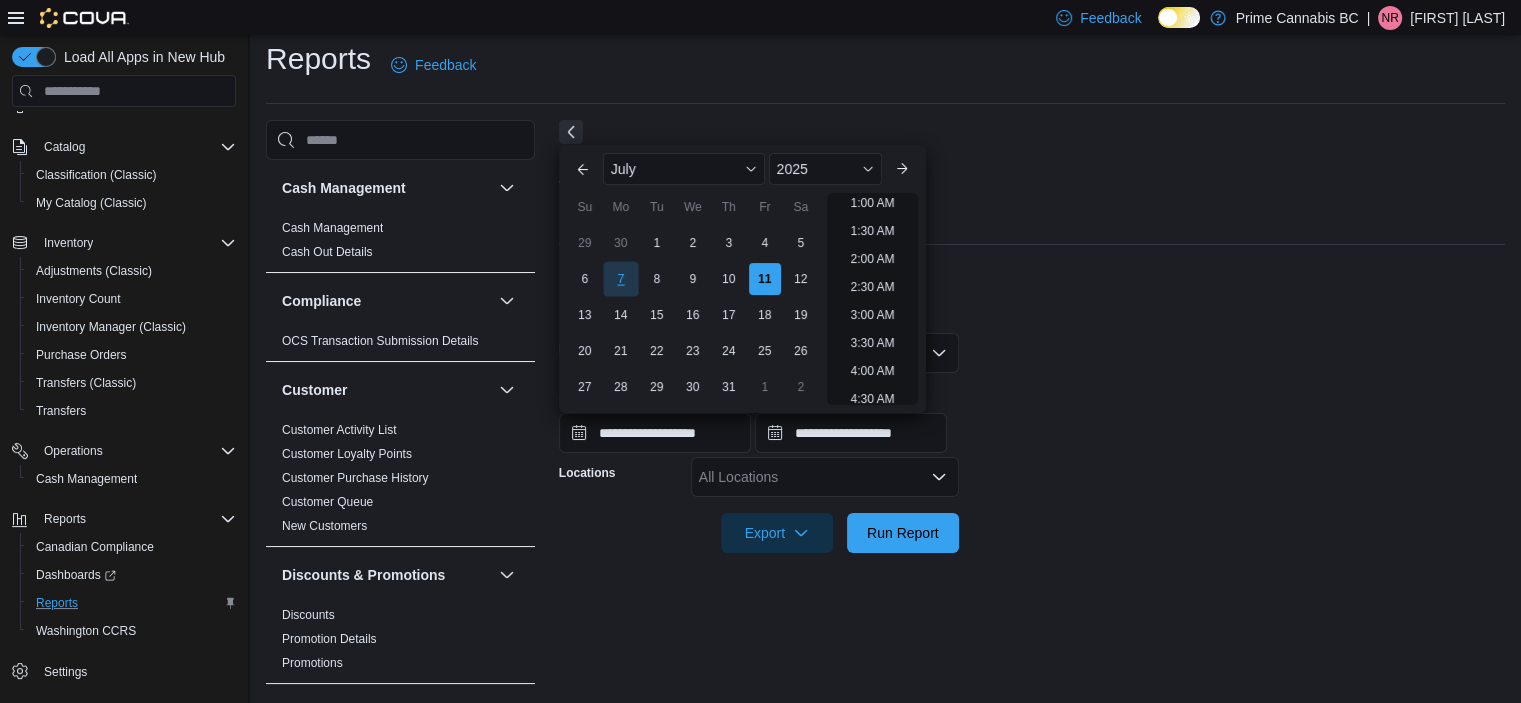 click on "7" at bounding box center (620, 279) 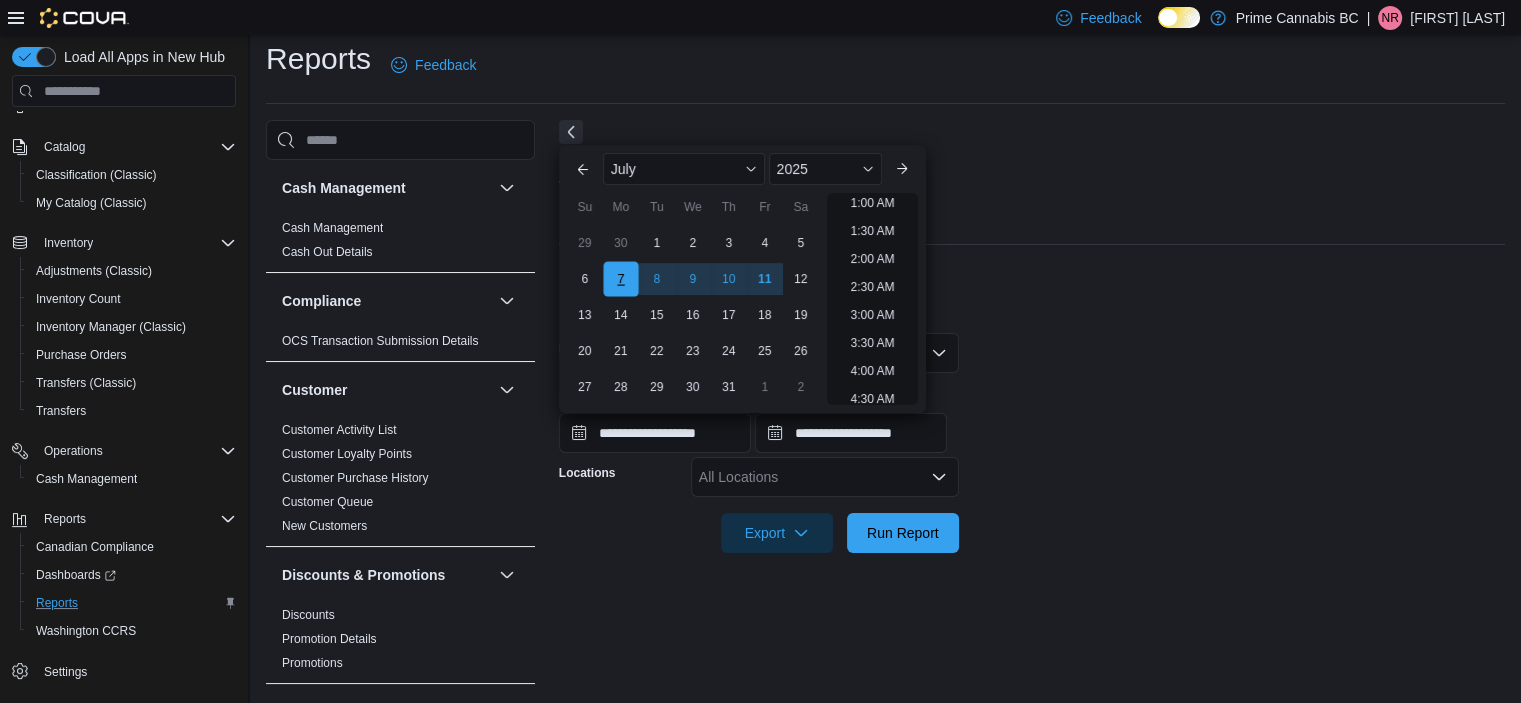 scroll, scrollTop: 4, scrollLeft: 0, axis: vertical 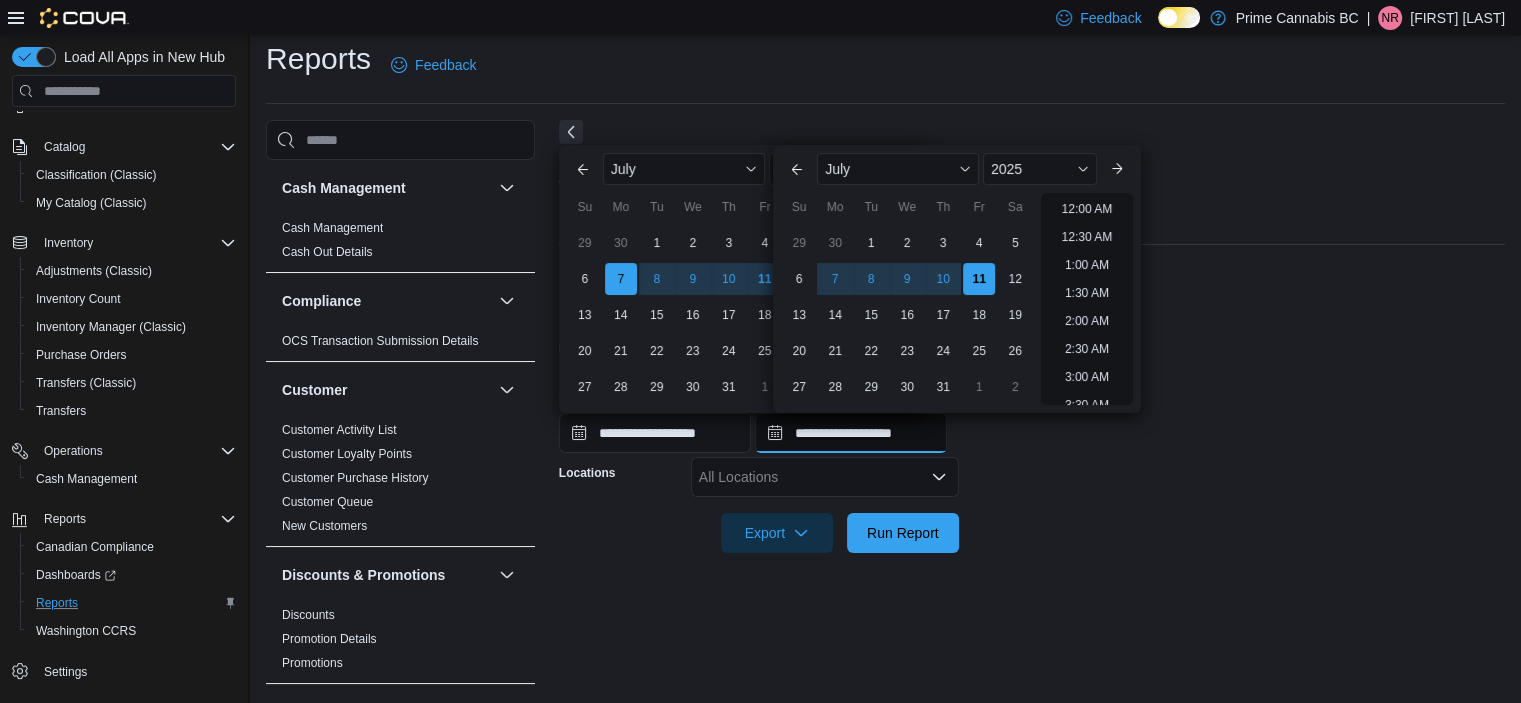 click on "**********" at bounding box center [851, 433] 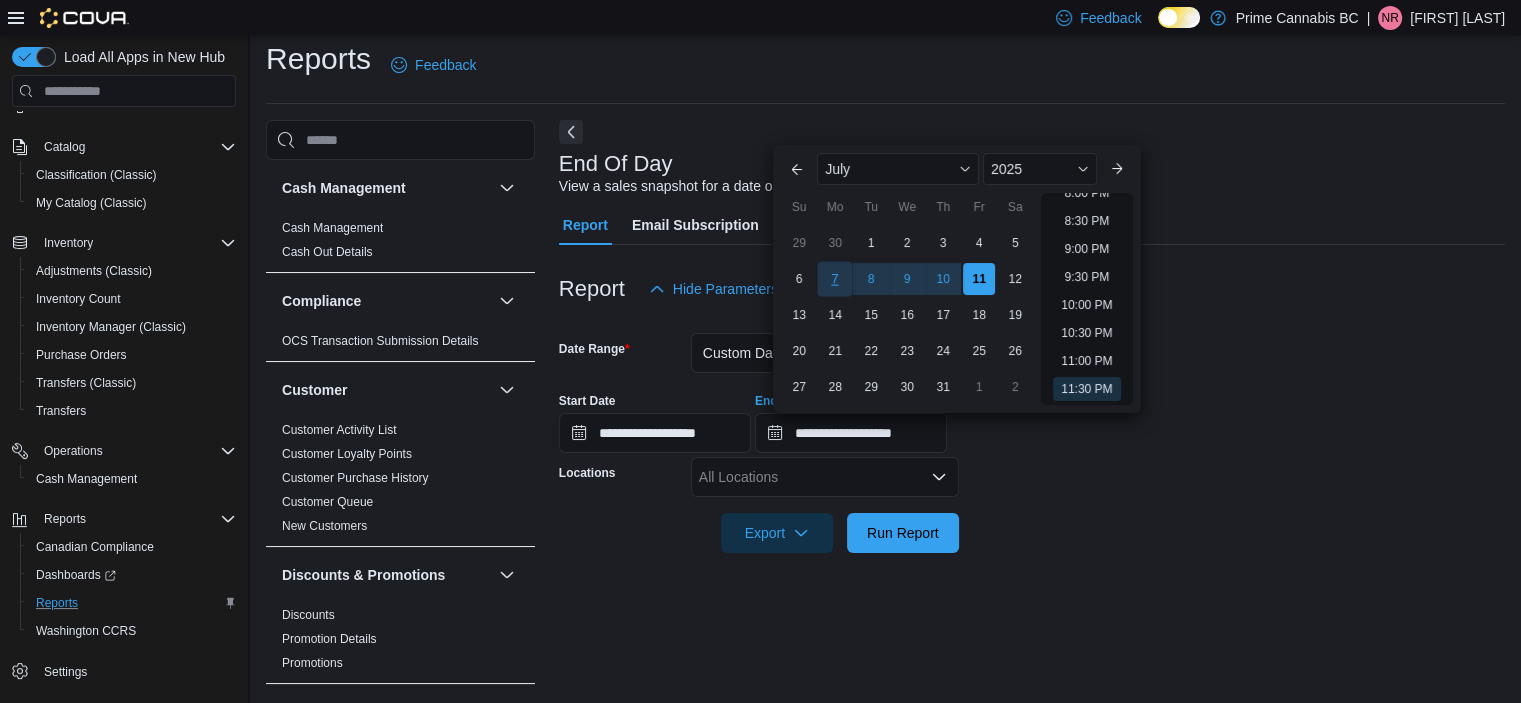 click on "7" at bounding box center (835, 279) 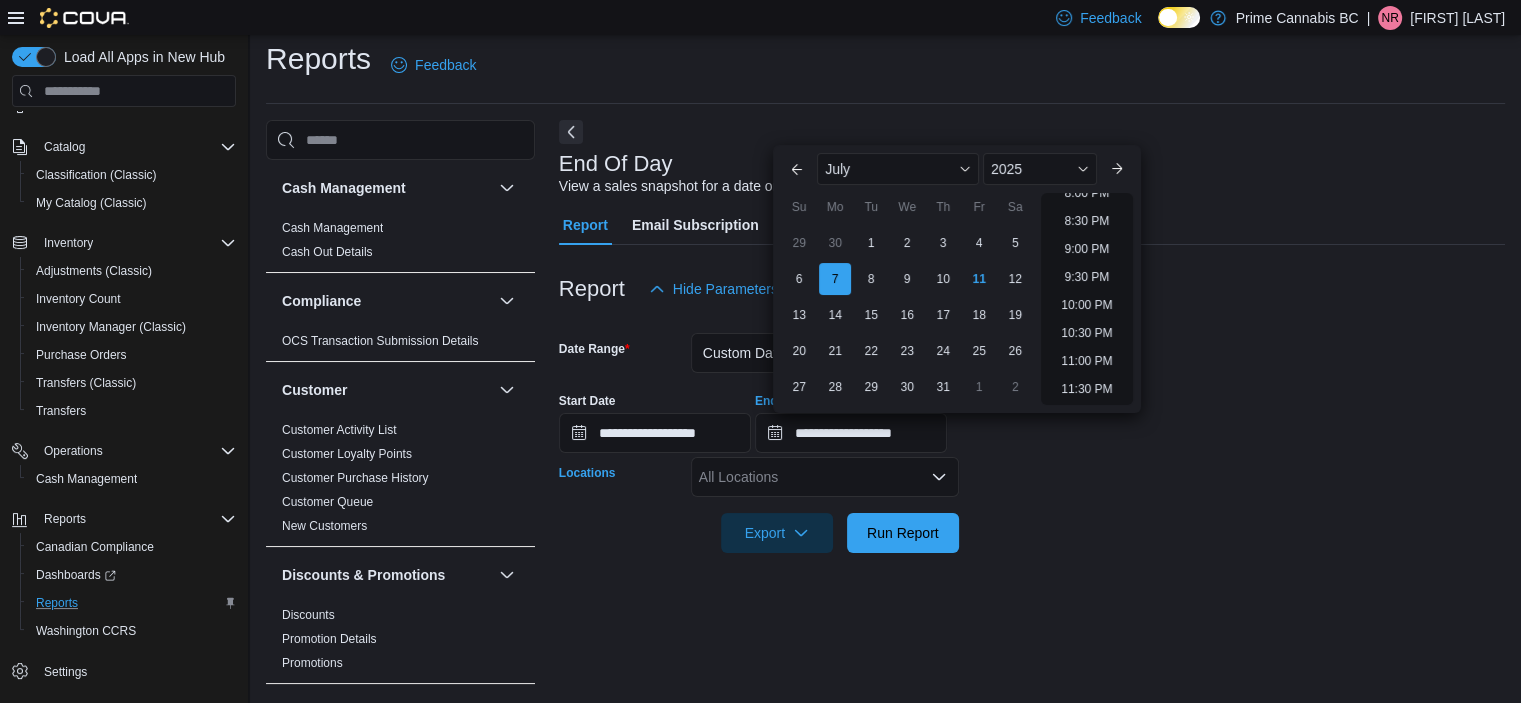 click on "All Locations" at bounding box center (825, 477) 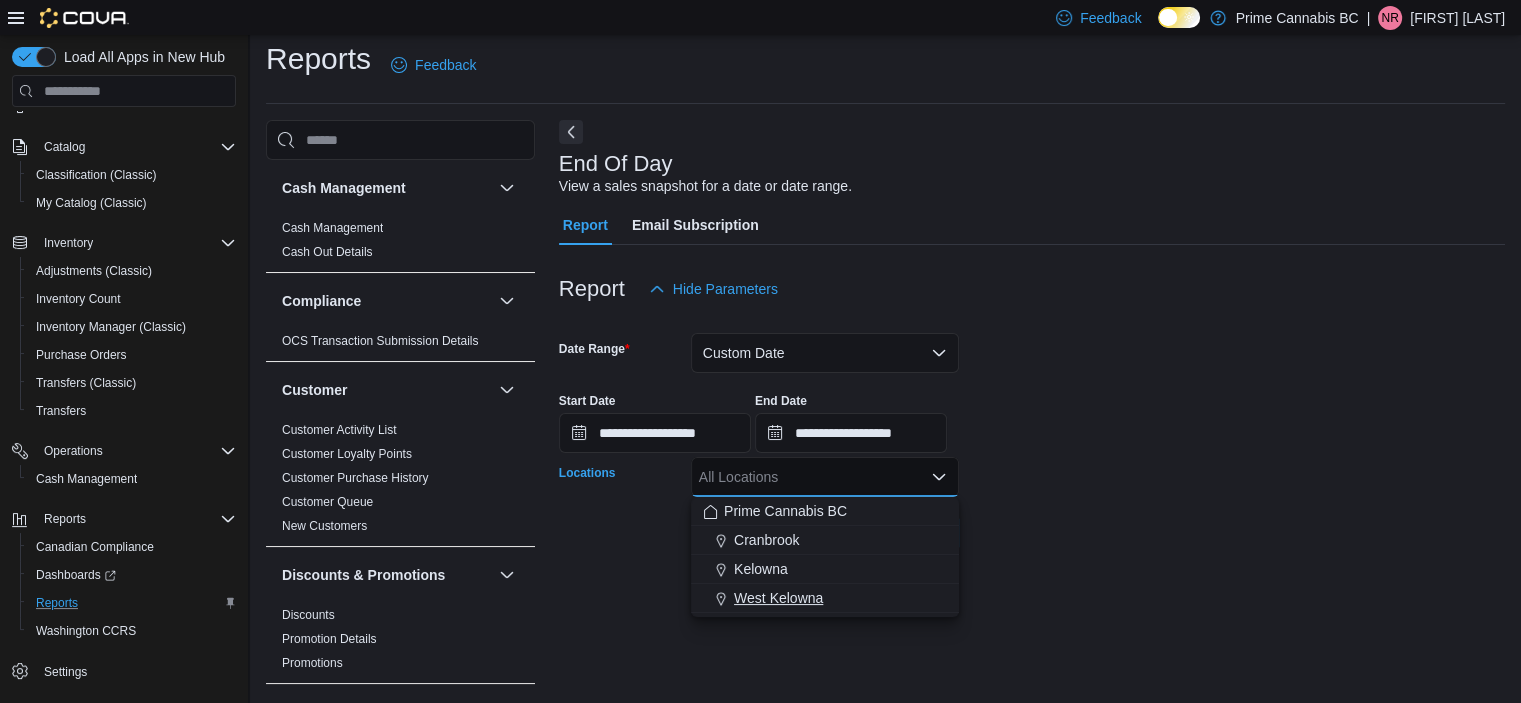 click on "West Kelowna" at bounding box center (825, 598) 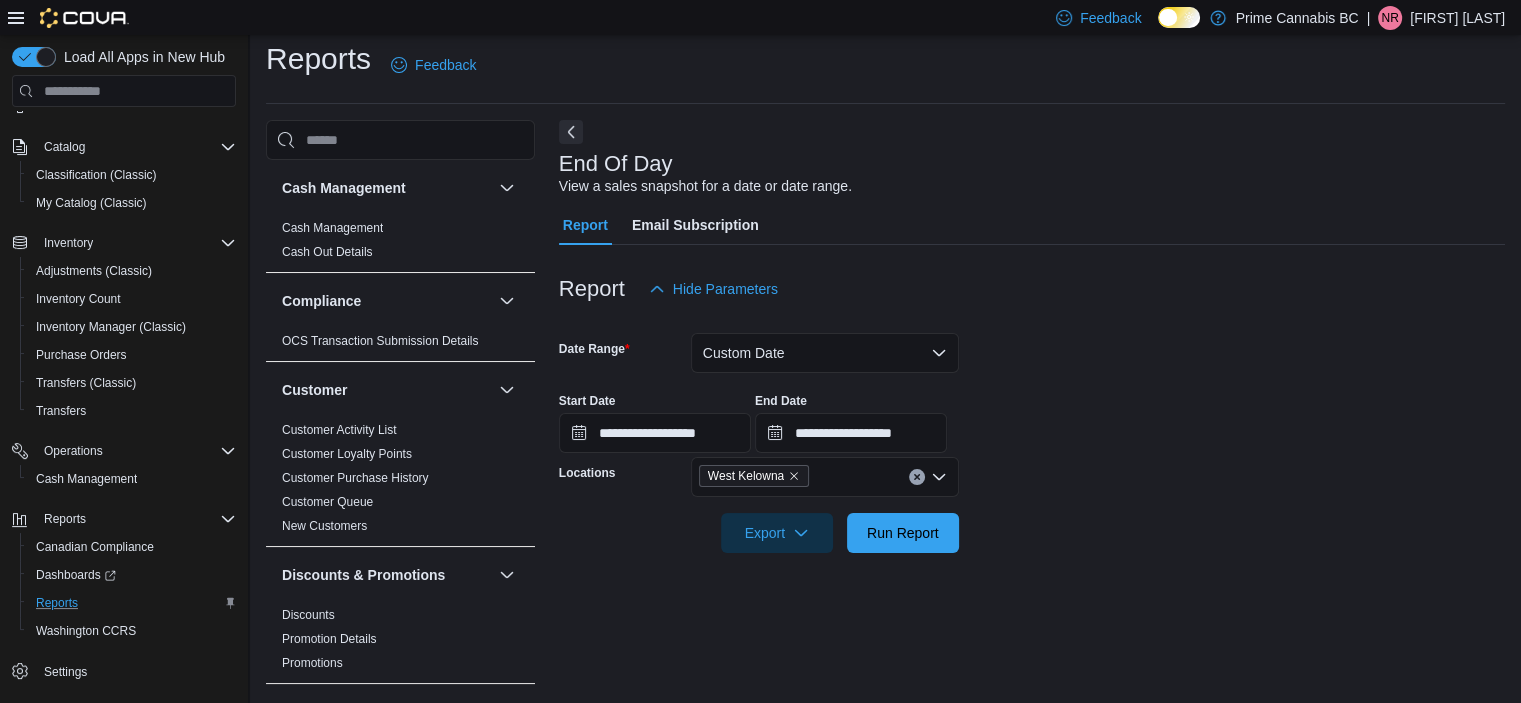 click at bounding box center (1032, 565) 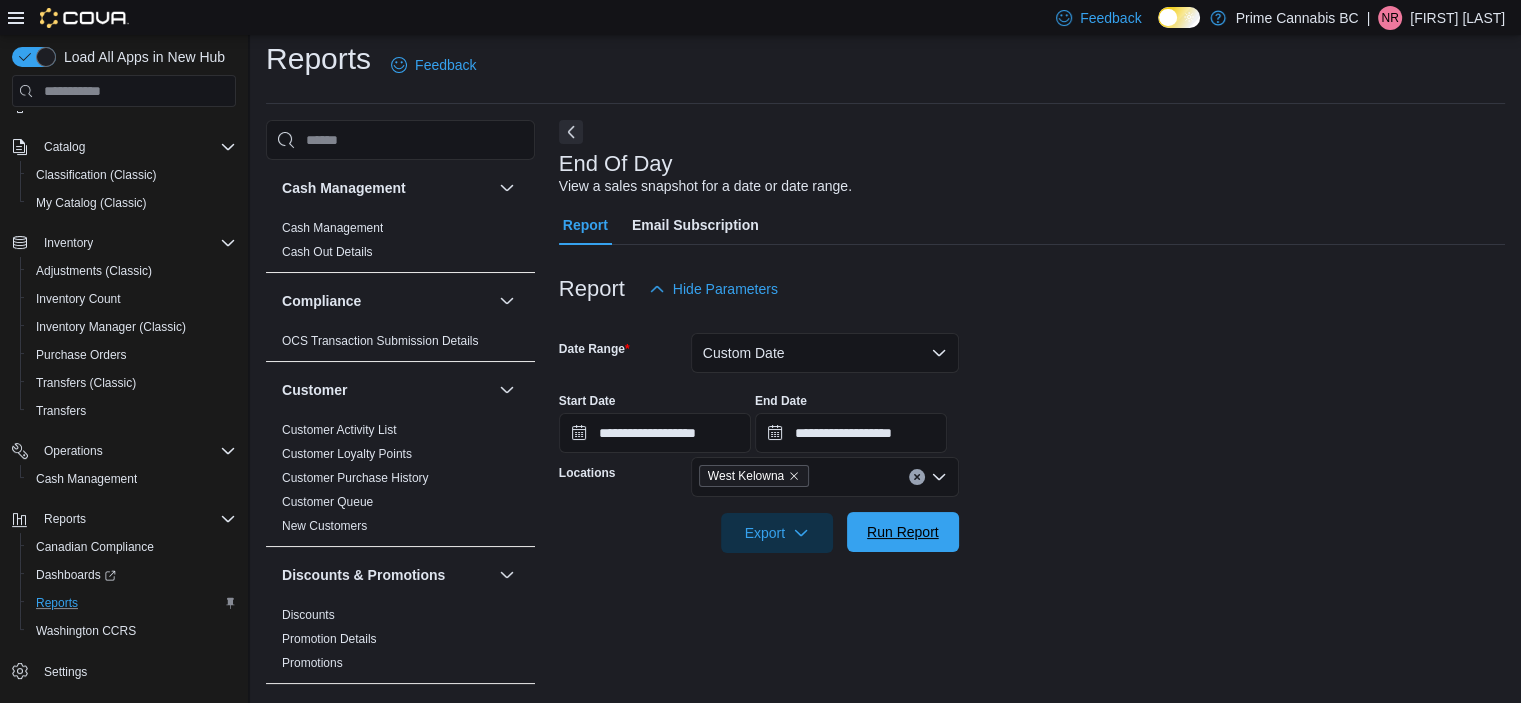 click on "Run Report" at bounding box center (903, 532) 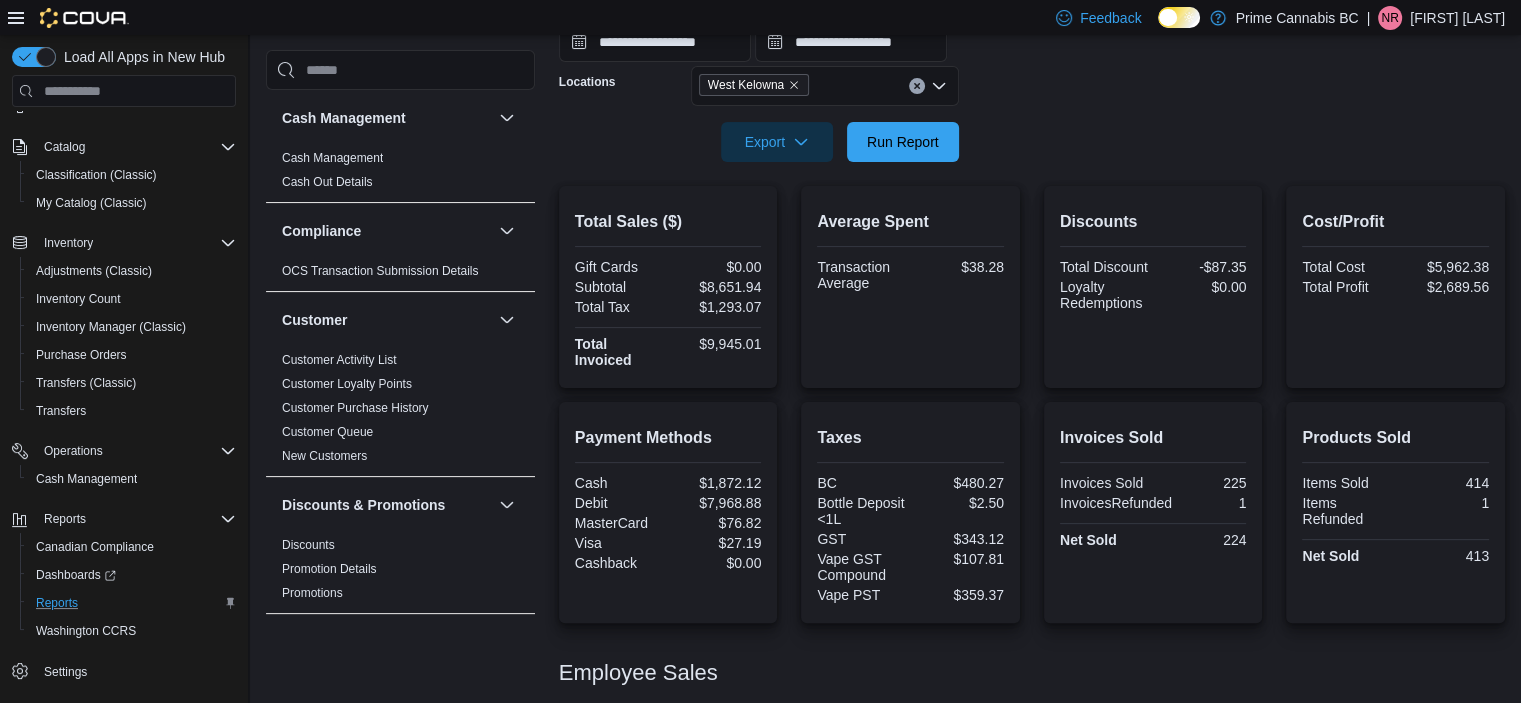 scroll, scrollTop: 512, scrollLeft: 0, axis: vertical 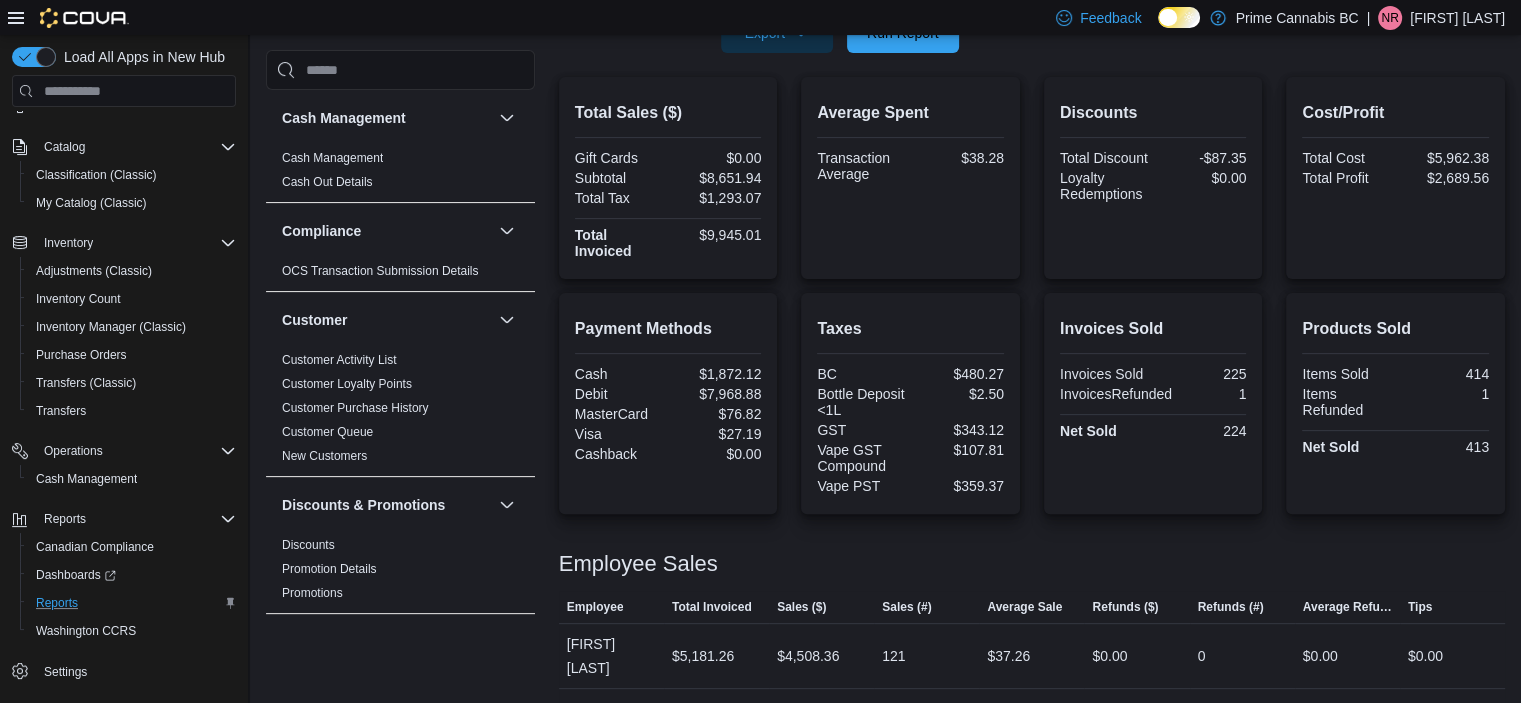click on "Cash Management Cash Management Cash Out Details Compliance OCS Transaction Submission Details Customer Customer Activity List Customer Loyalty Points Customer Purchase History Customer Queue New Customers Discounts & Promotions Discounts Promotion Details Promotions Finance GL Account Totals GL Transactions Inventory Inventory Adjustments Inventory by Product Historical Inventory Count Details Inventory On Hand by Package Inventory On Hand by Product Inventory Transactions Package Details Package History Product Expirations Purchase Orders Reorder Transfers Loyalty Loyalty Adjustments Loyalty Redemption Values OCM OCM Weekly Inventory Pricing Price Sheet Products Catalog Export Products to Archive Sales End Of Day Itemized Sales Sales by Classification Sales by Day Sales by Employee (Created) Sales by Employee (Tendered) Sales by Invoice Sales by Invoice & Product Sales by Location Sales by Location per Day Sales by Product Sales by Product & Location Sales by Product & Location per Day Taxes Tax Details" at bounding box center [400, 366] 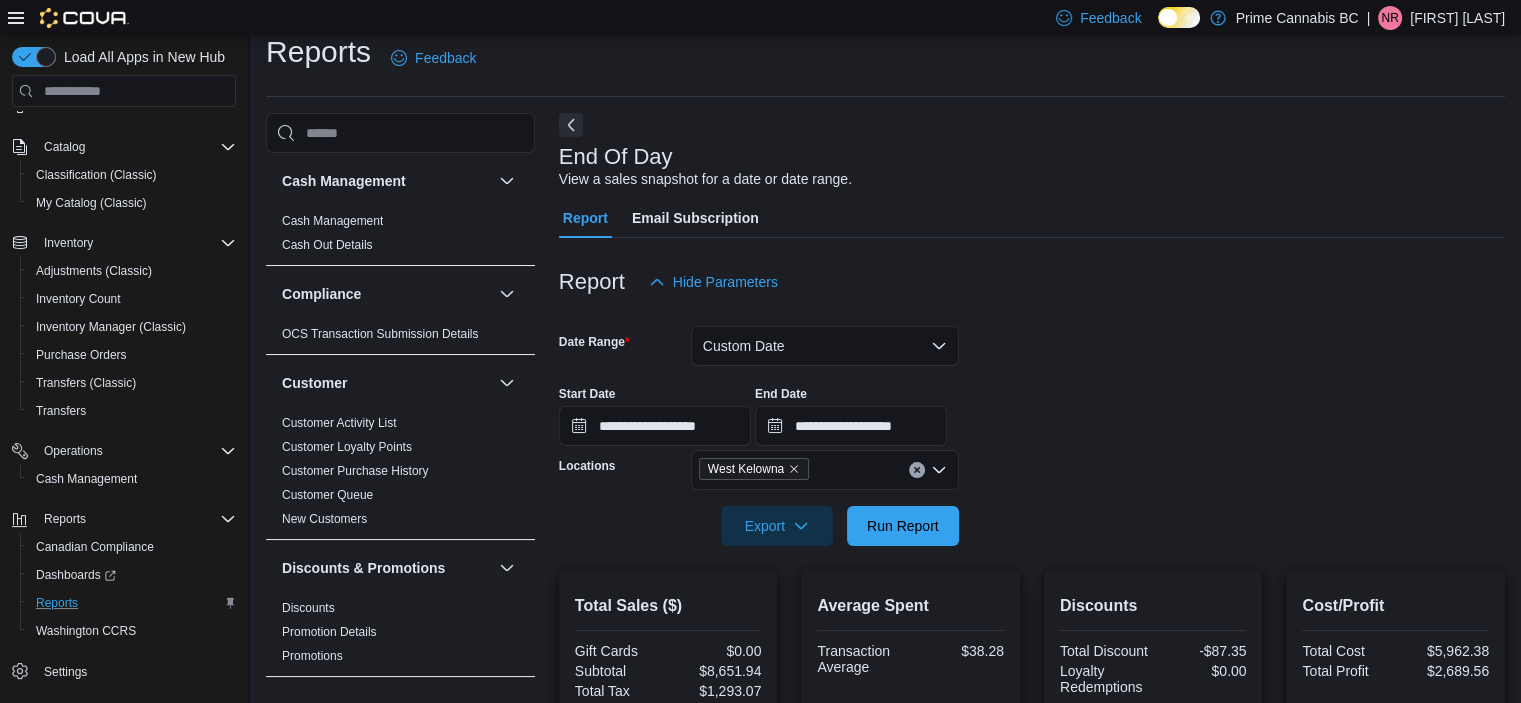 scroll, scrollTop: 0, scrollLeft: 0, axis: both 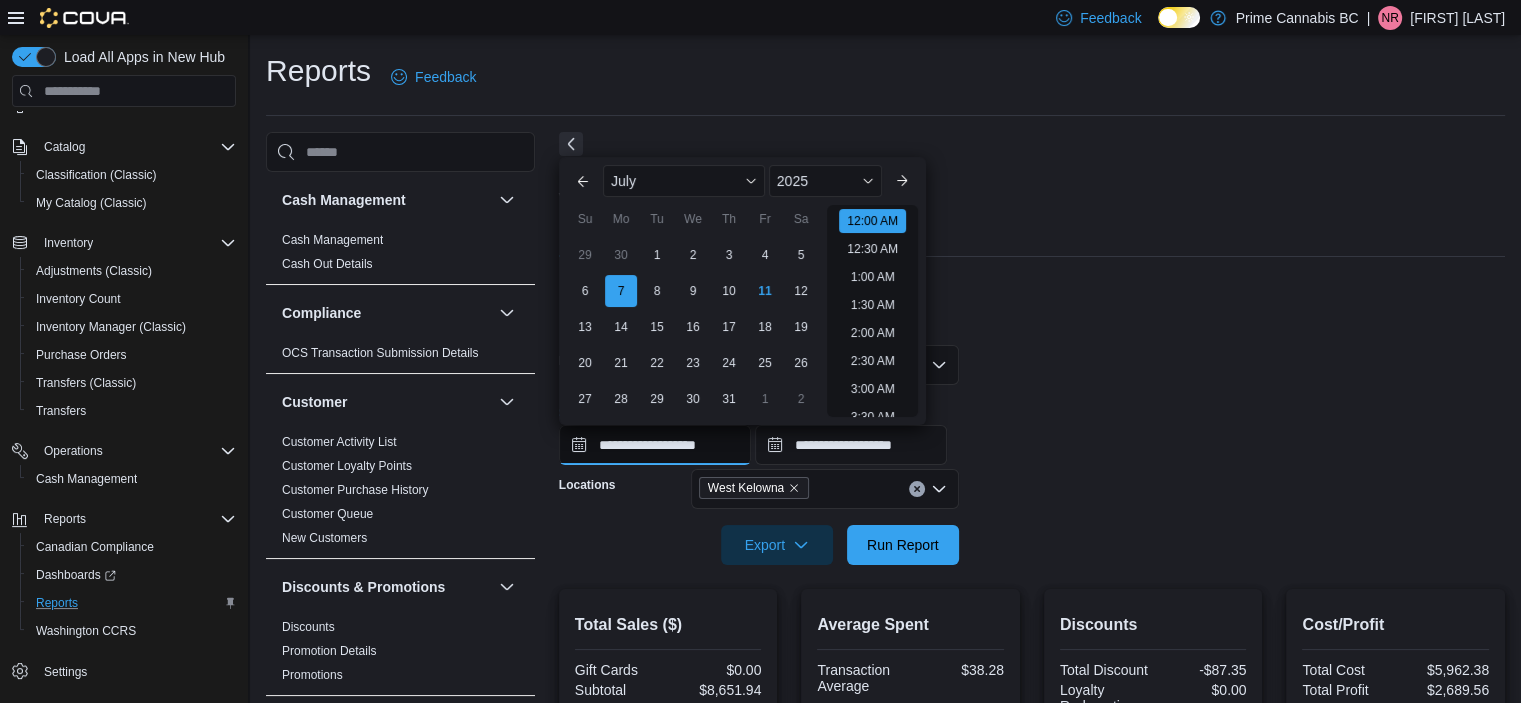 click on "**********" at bounding box center [655, 445] 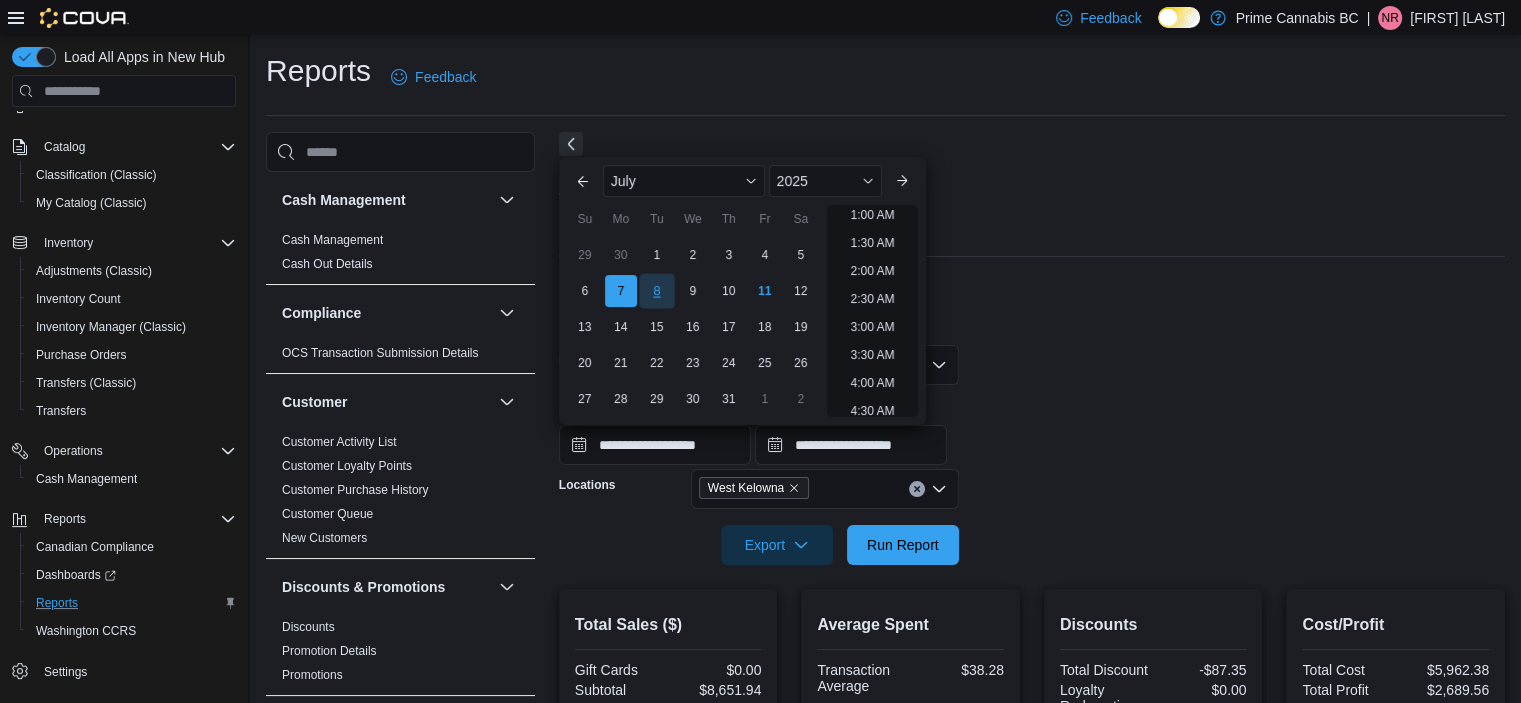 click on "8" at bounding box center [656, 291] 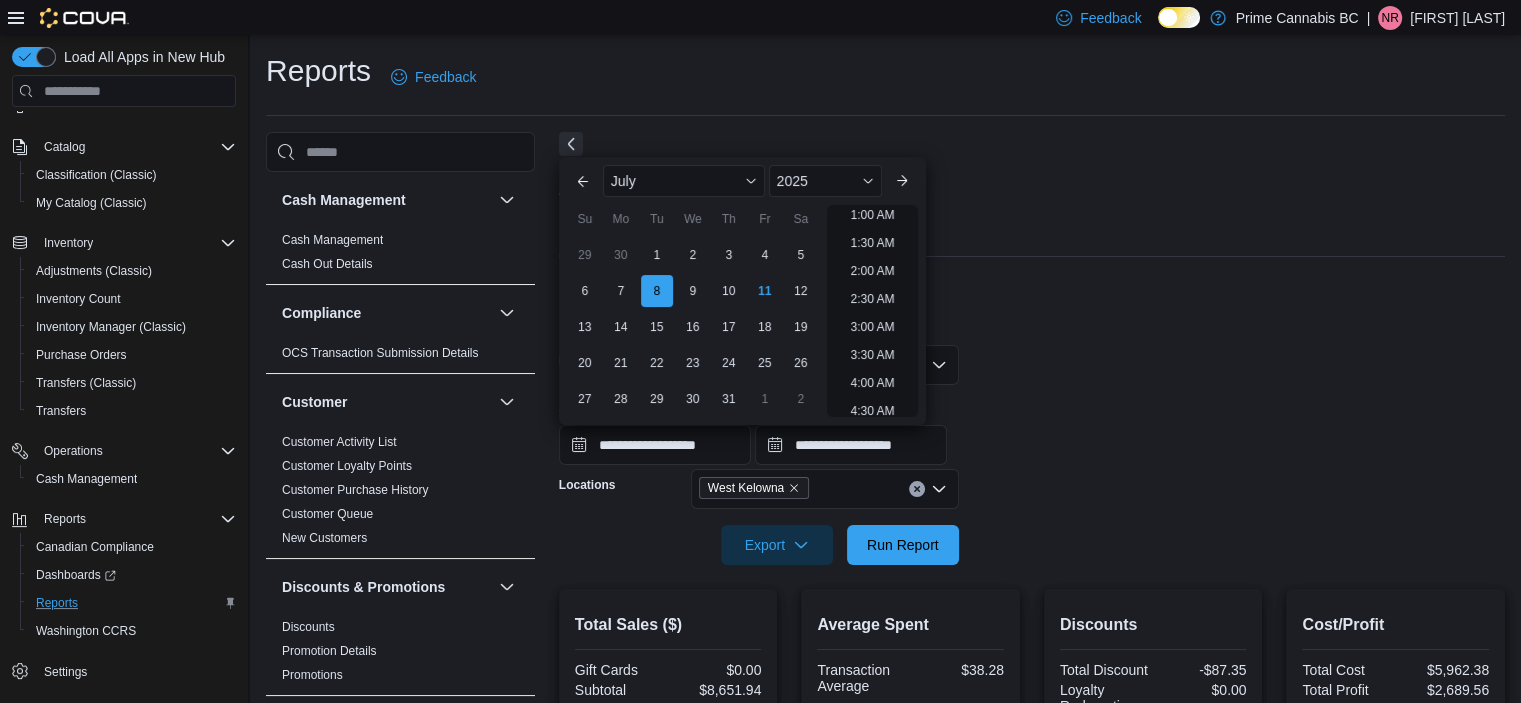 scroll, scrollTop: 4, scrollLeft: 0, axis: vertical 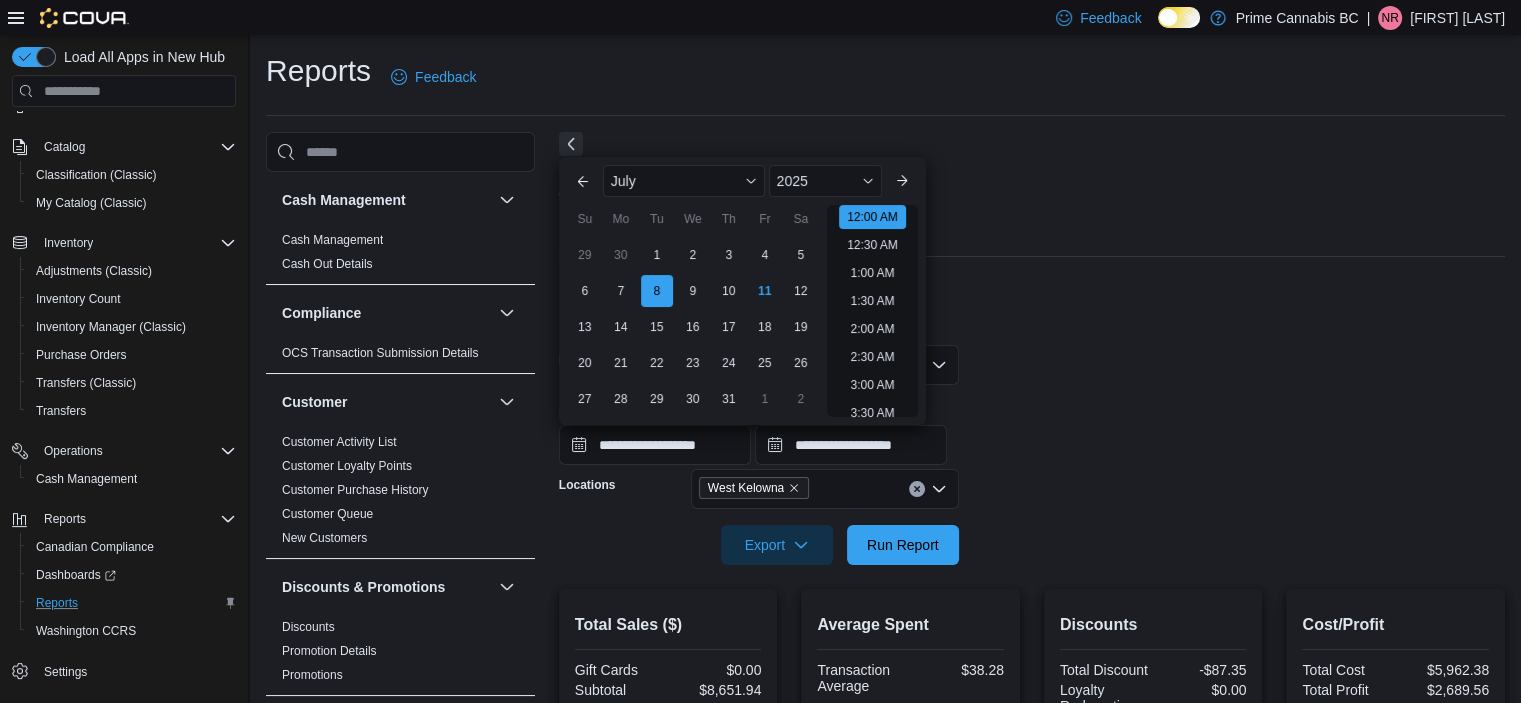 click on "**********" at bounding box center [1032, 443] 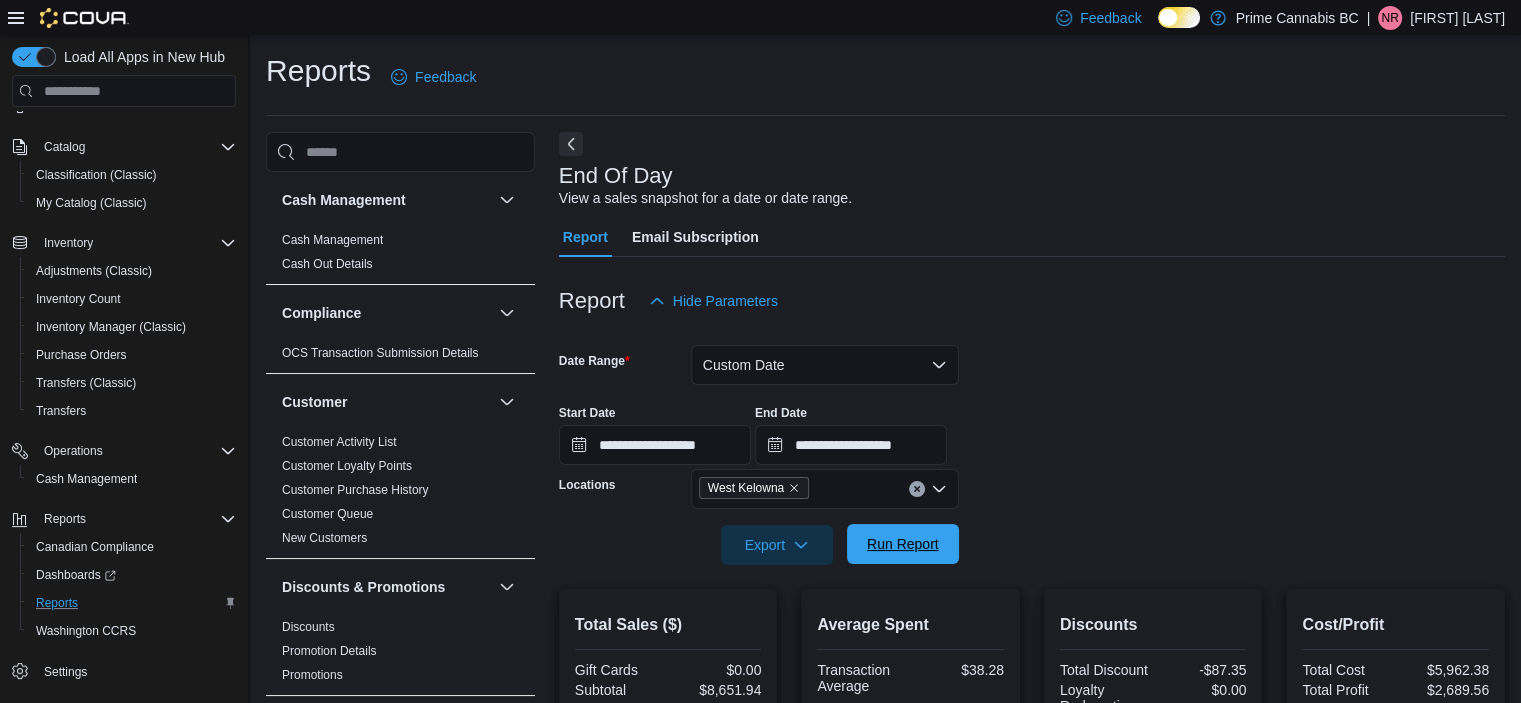 click on "Run Report" at bounding box center (903, 544) 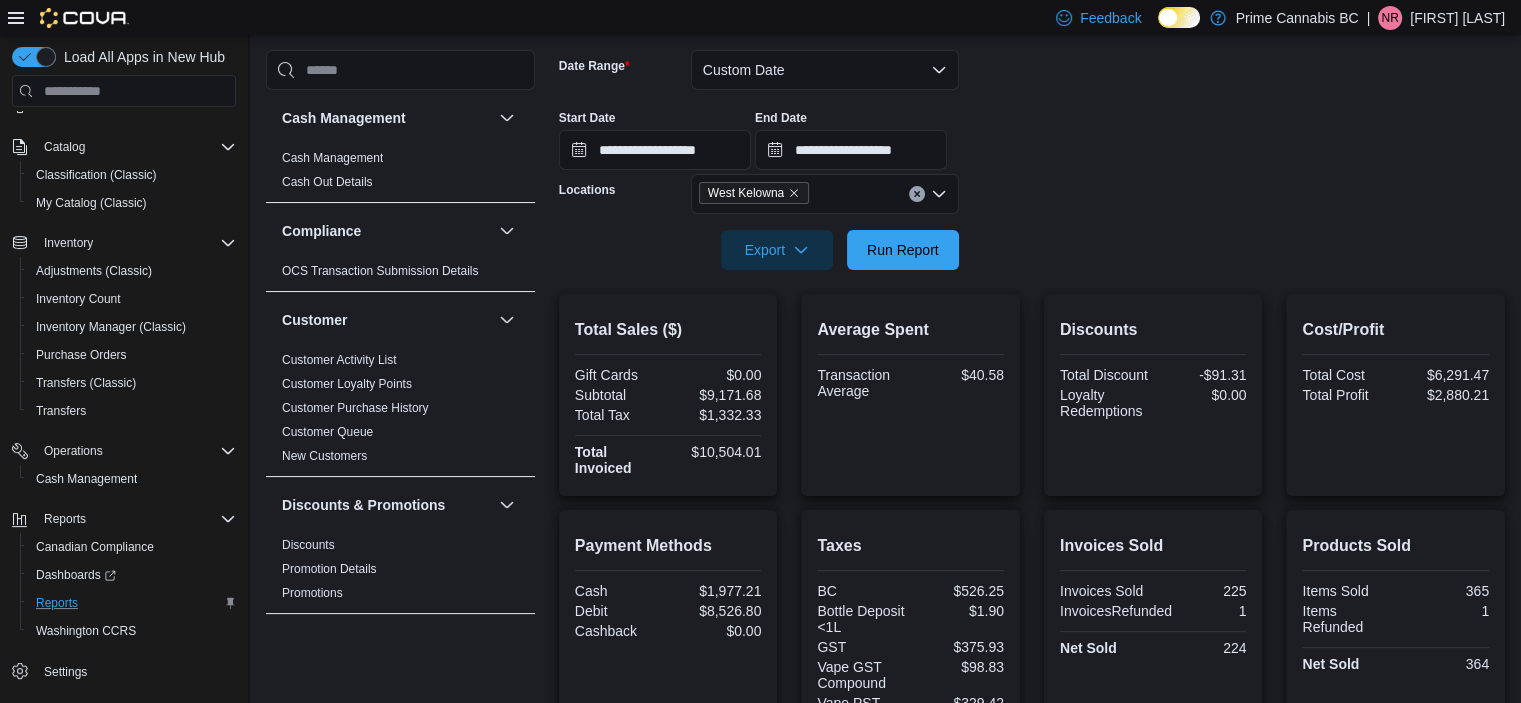 scroll, scrollTop: 300, scrollLeft: 0, axis: vertical 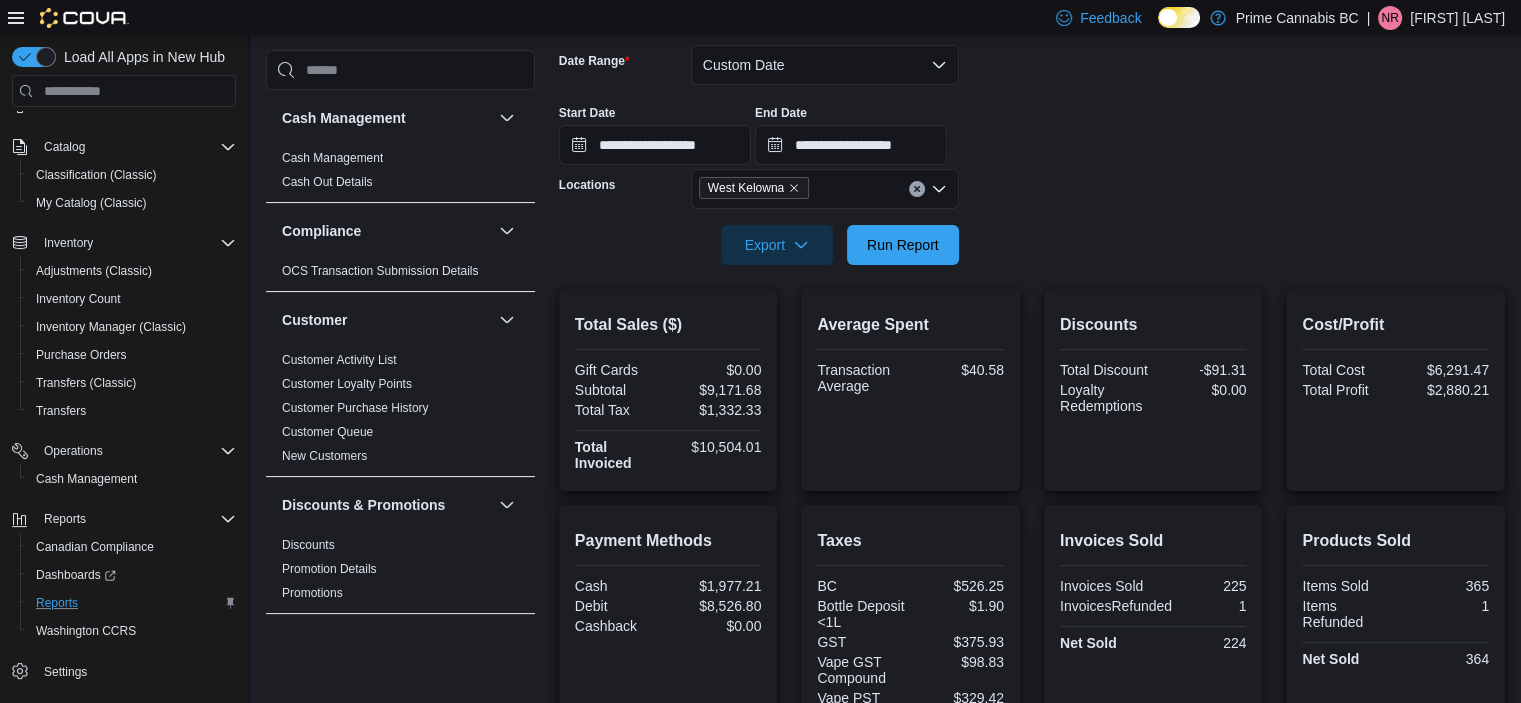 click on "**********" at bounding box center (1032, 127) 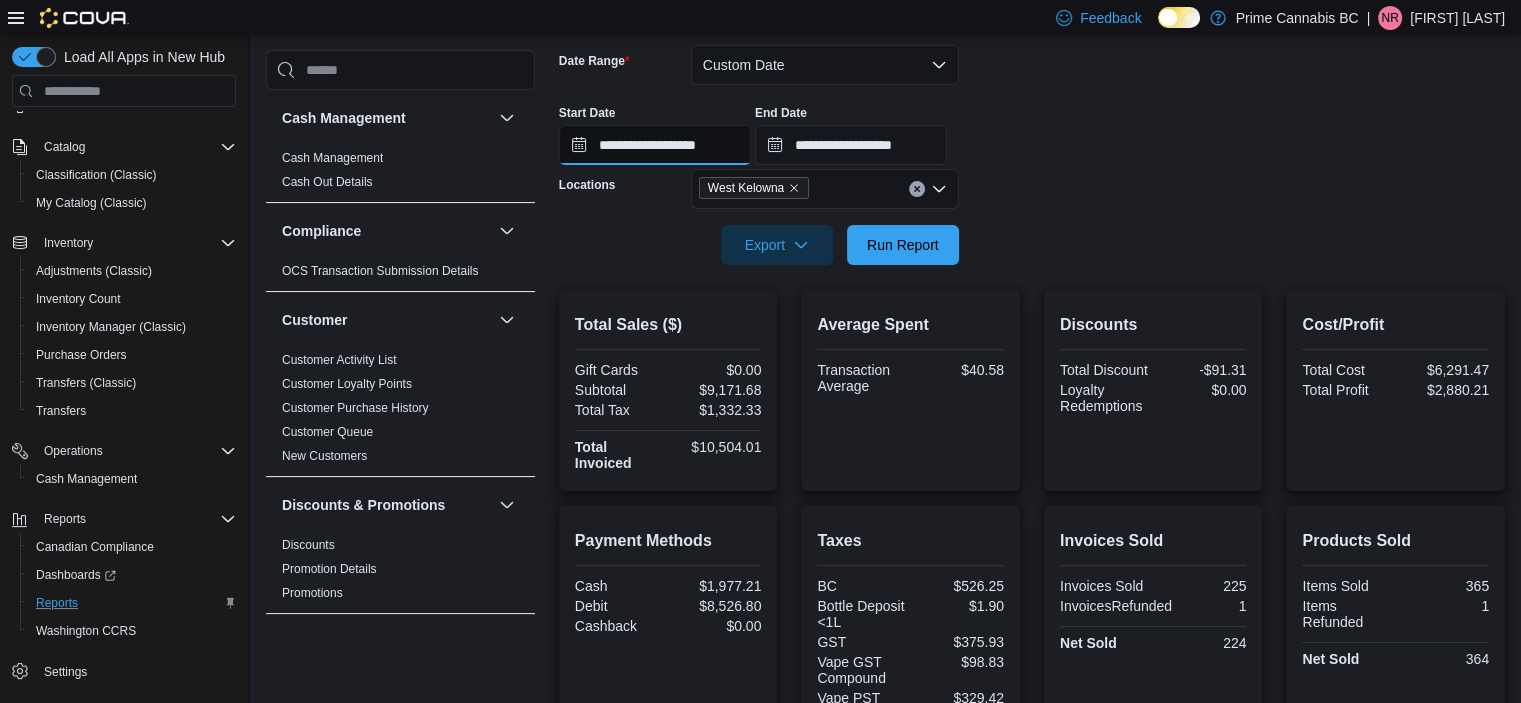 click on "**********" at bounding box center [655, 145] 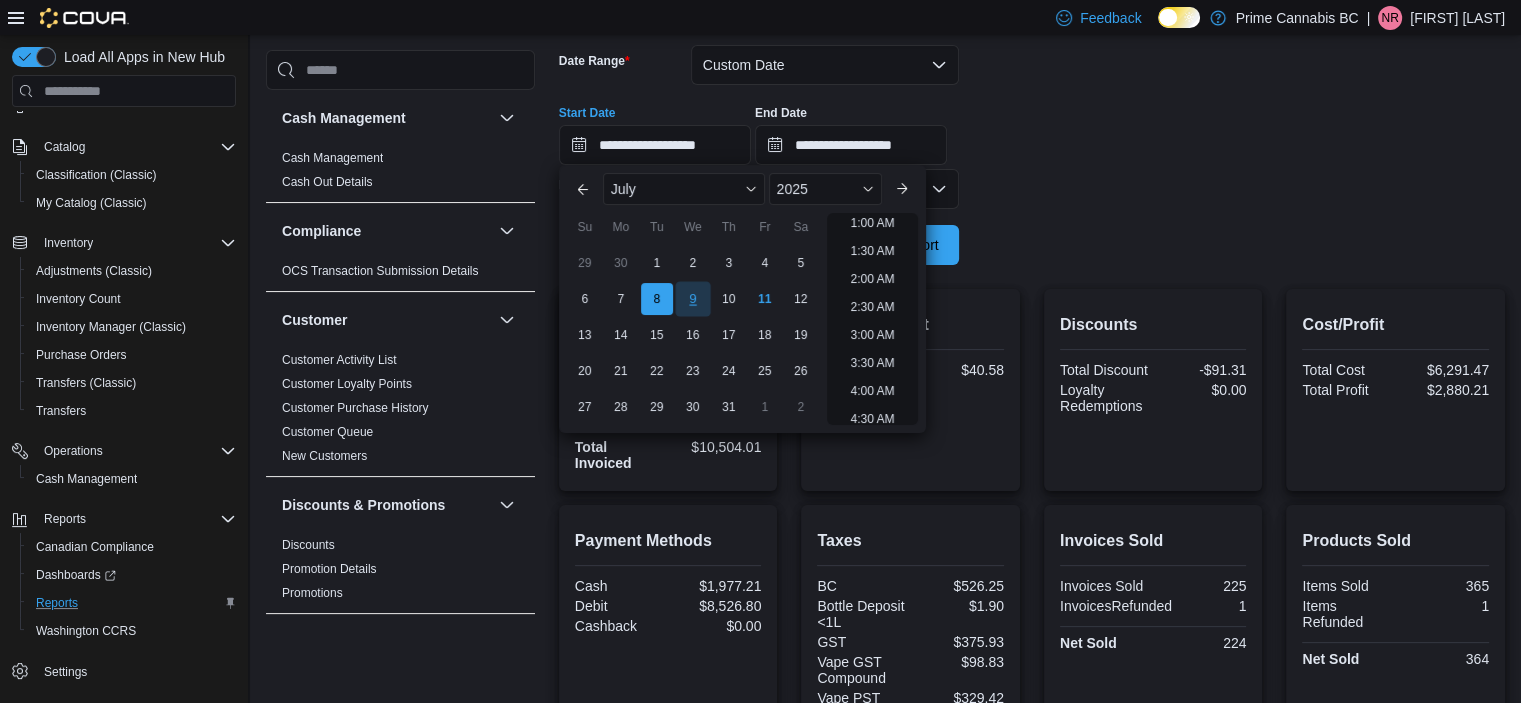 click on "9" at bounding box center (692, 299) 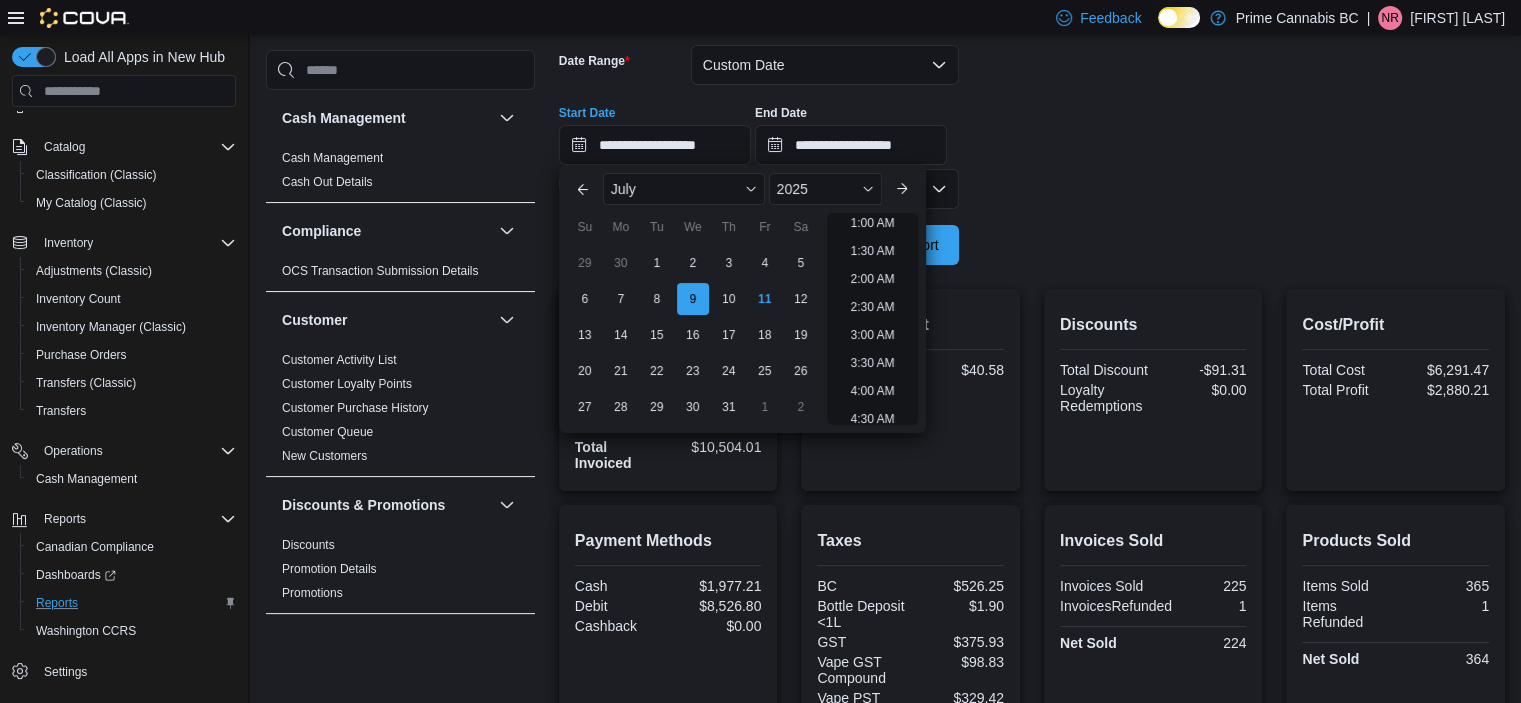 scroll, scrollTop: 4, scrollLeft: 0, axis: vertical 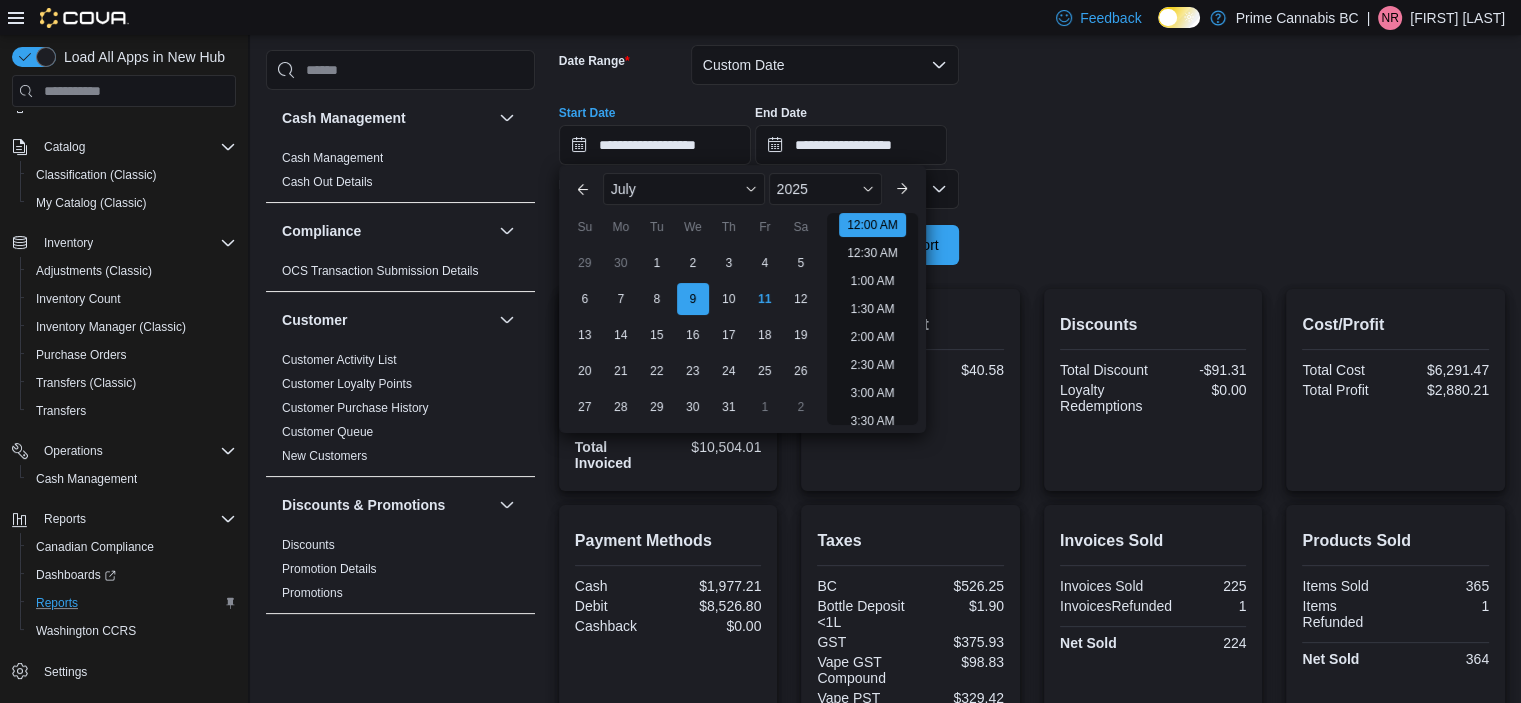 click on "**********" at bounding box center (1032, 143) 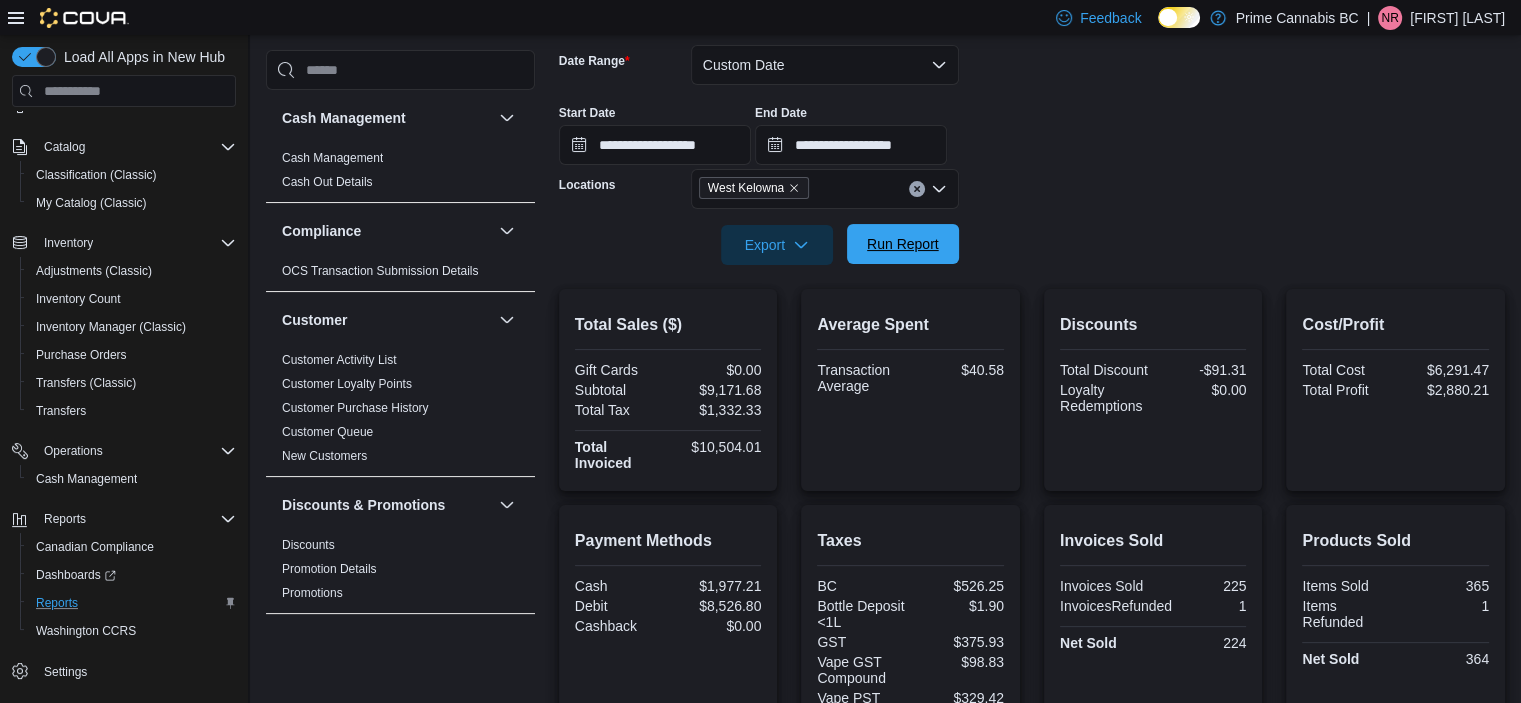 click on "Run Report" at bounding box center (903, 244) 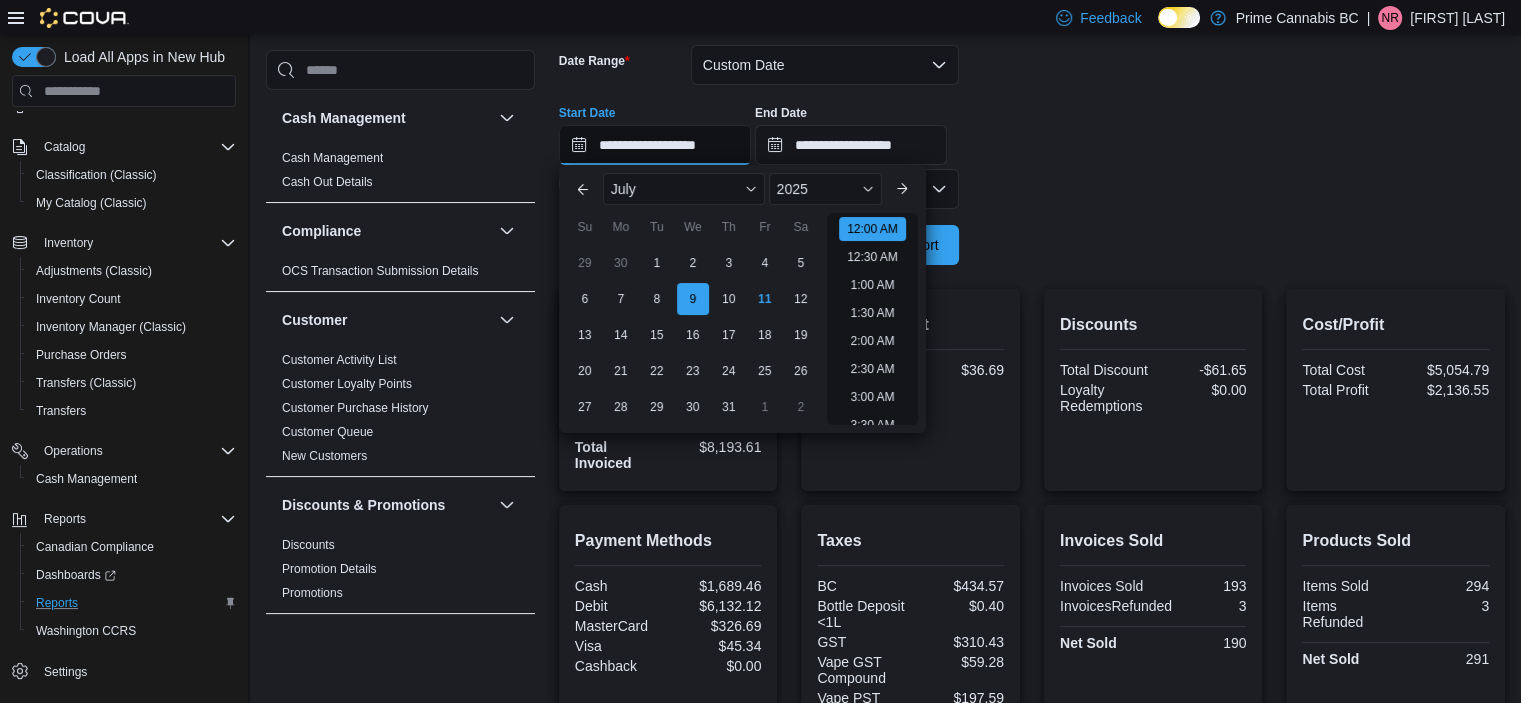 click on "**********" at bounding box center (655, 145) 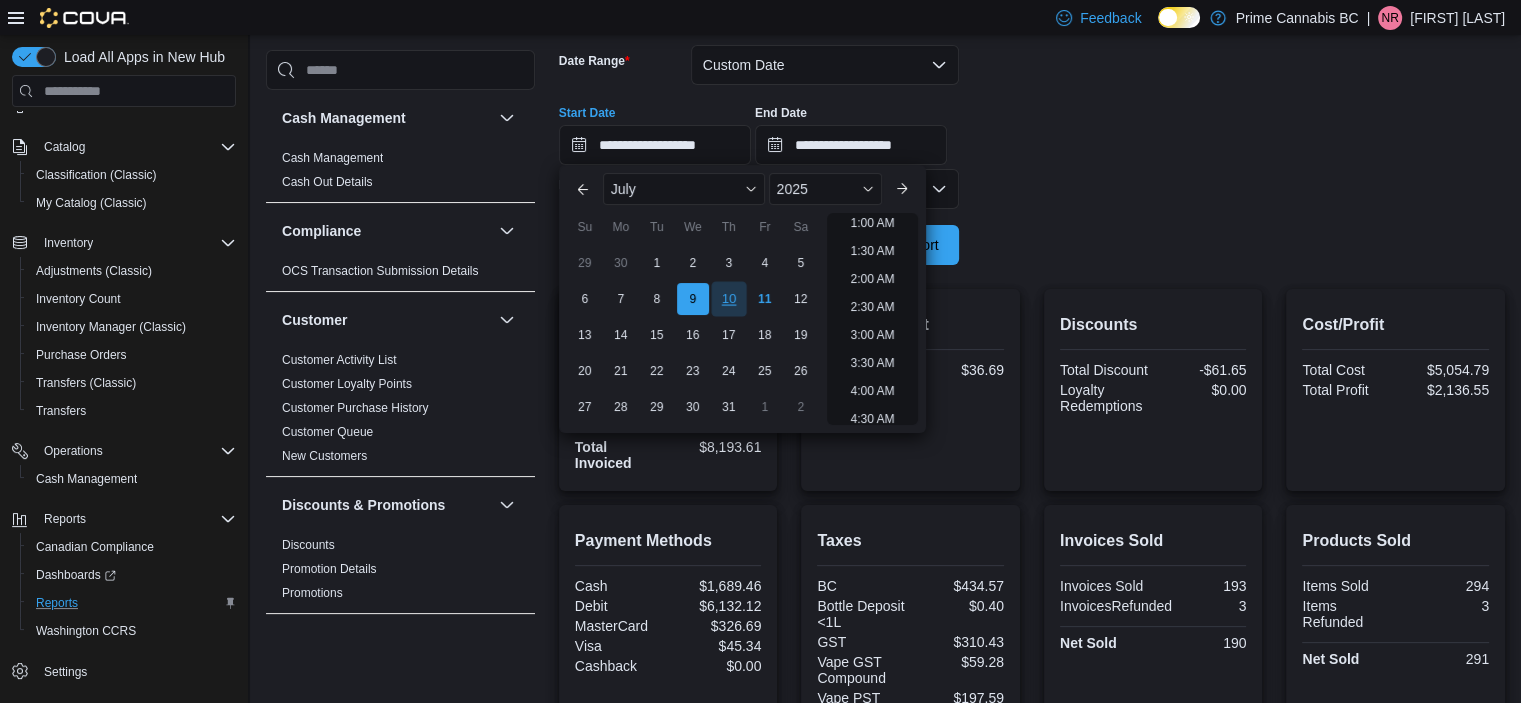 click on "10" at bounding box center (728, 299) 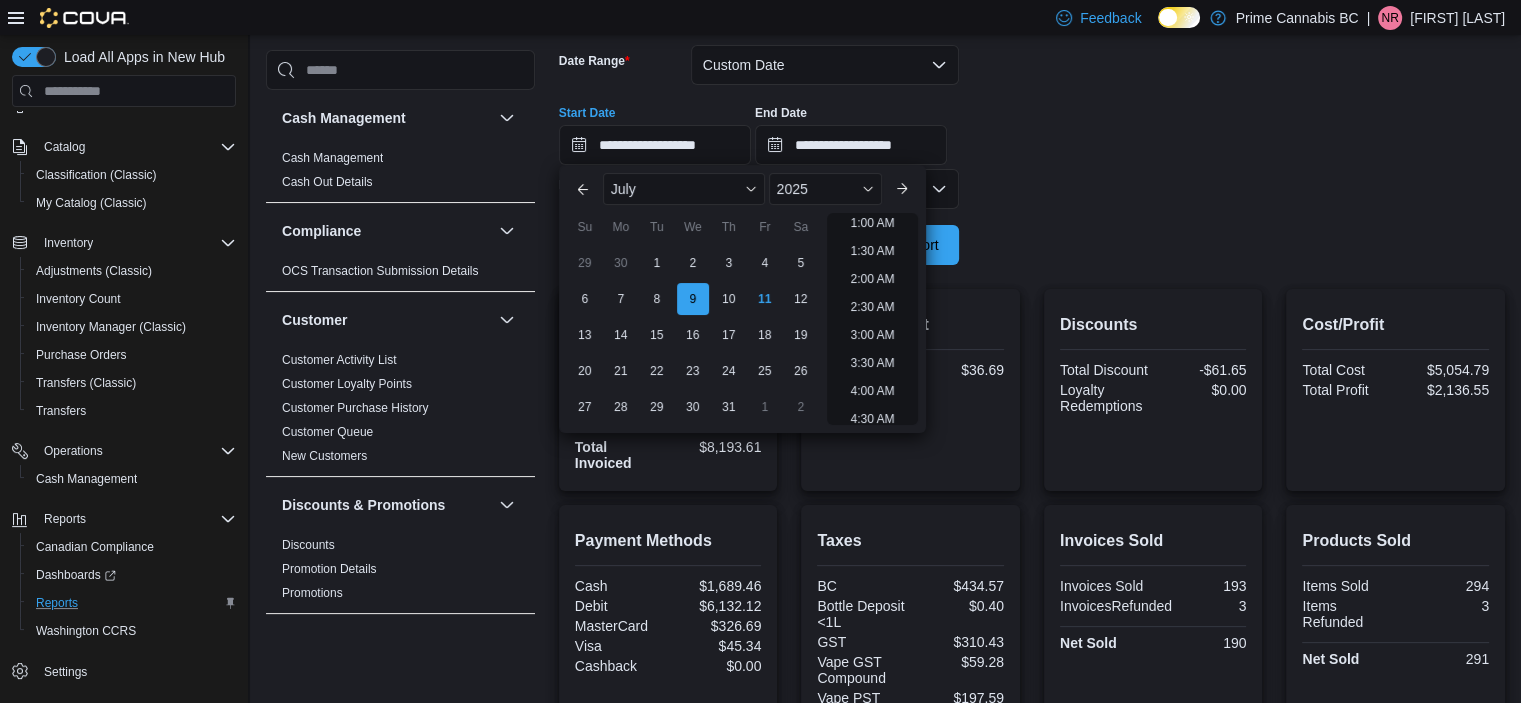 type on "**********" 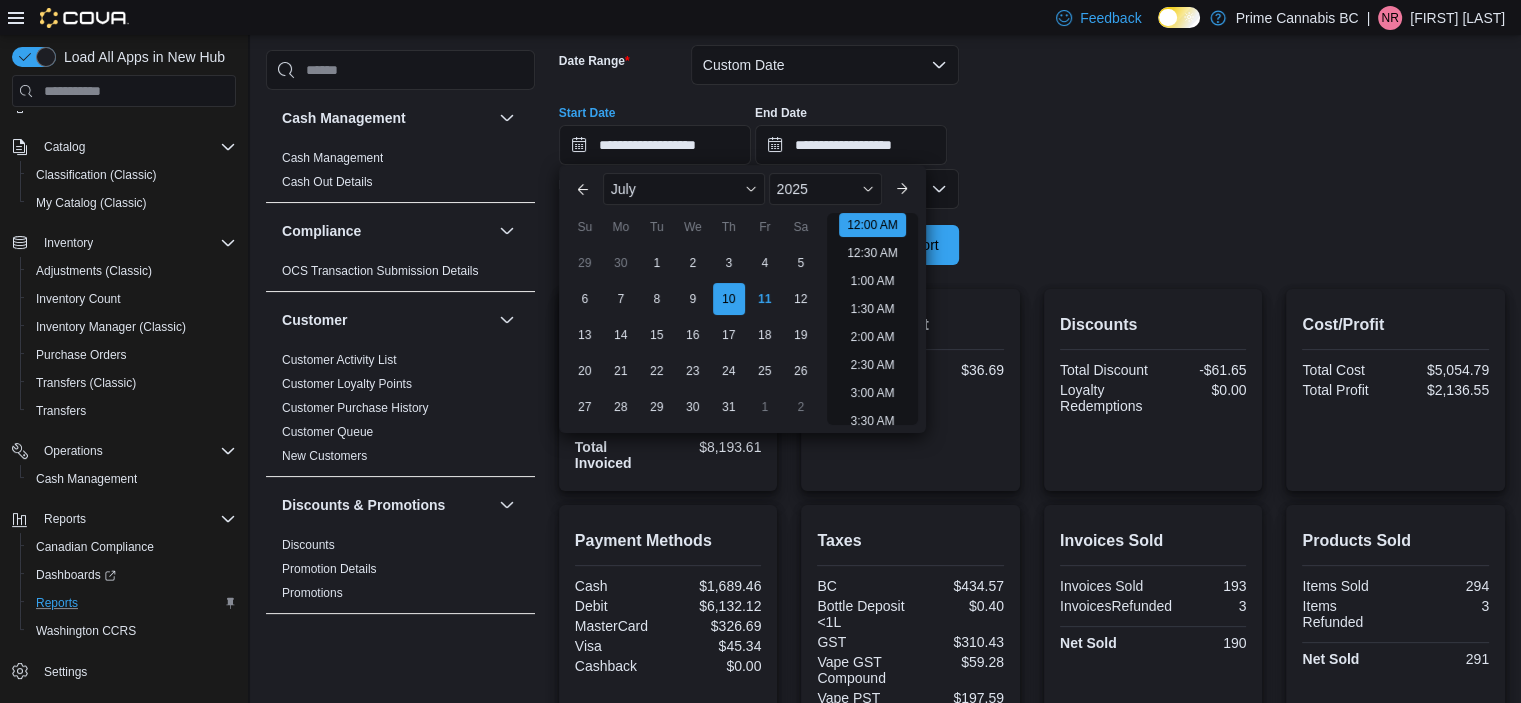 click on "**********" at bounding box center (1032, 127) 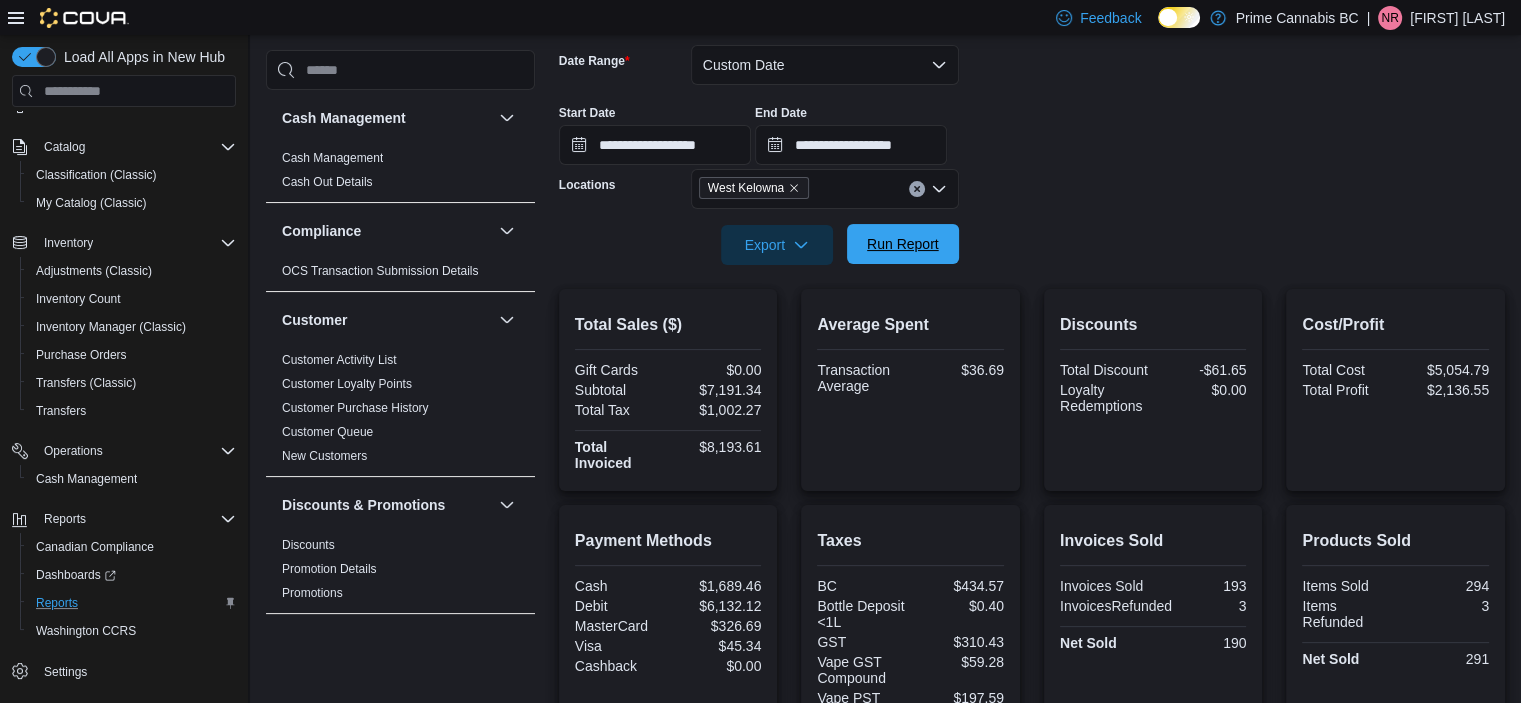 click on "Run Report" at bounding box center (903, 244) 